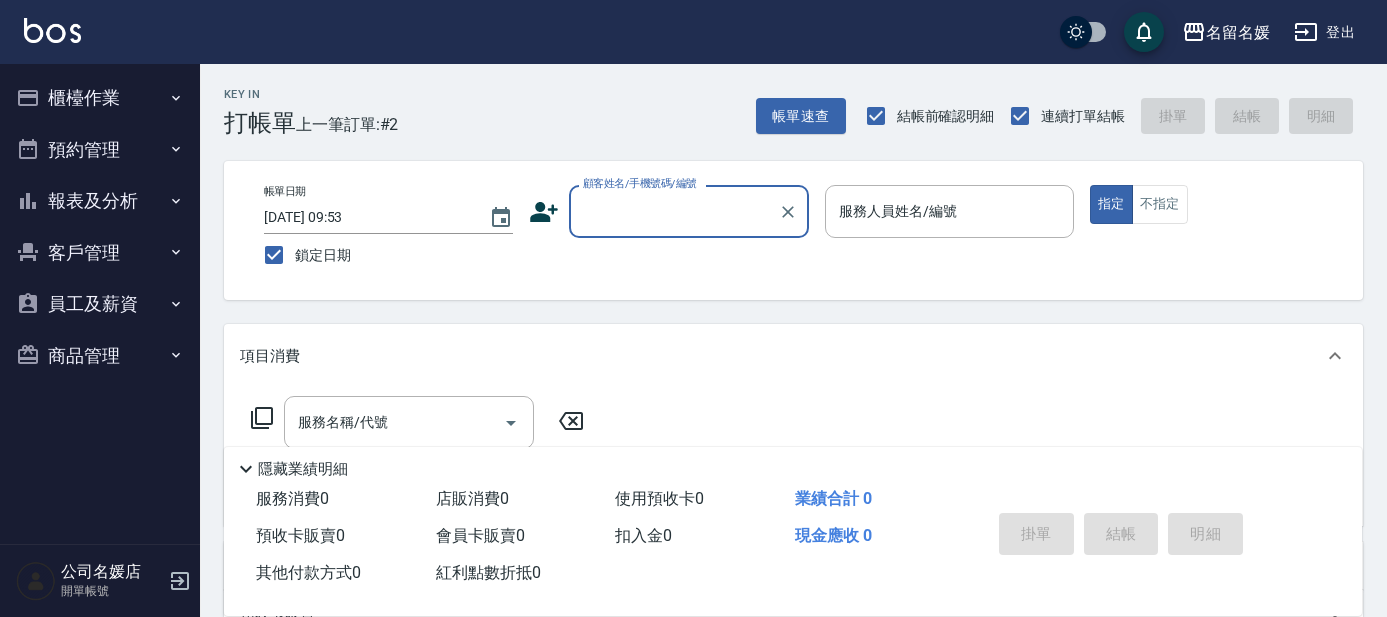 scroll, scrollTop: 0, scrollLeft: 0, axis: both 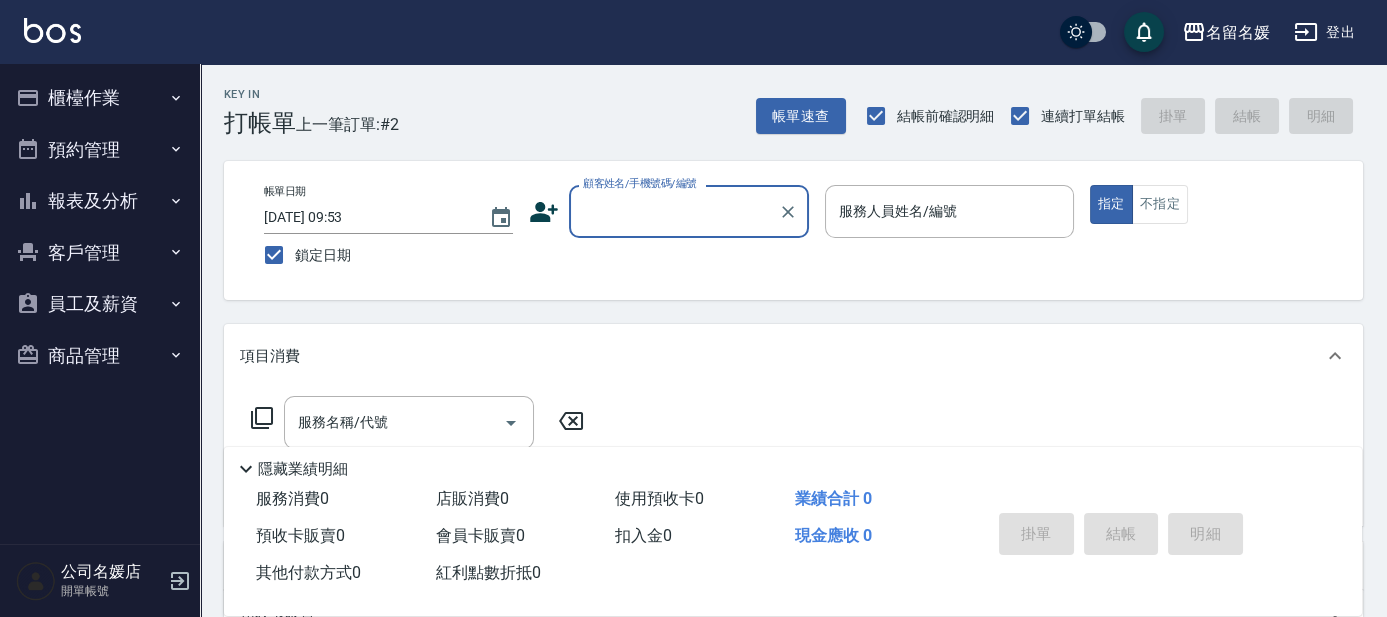 drag, startPoint x: 680, startPoint y: 200, endPoint x: 685, endPoint y: 222, distance: 22.561028 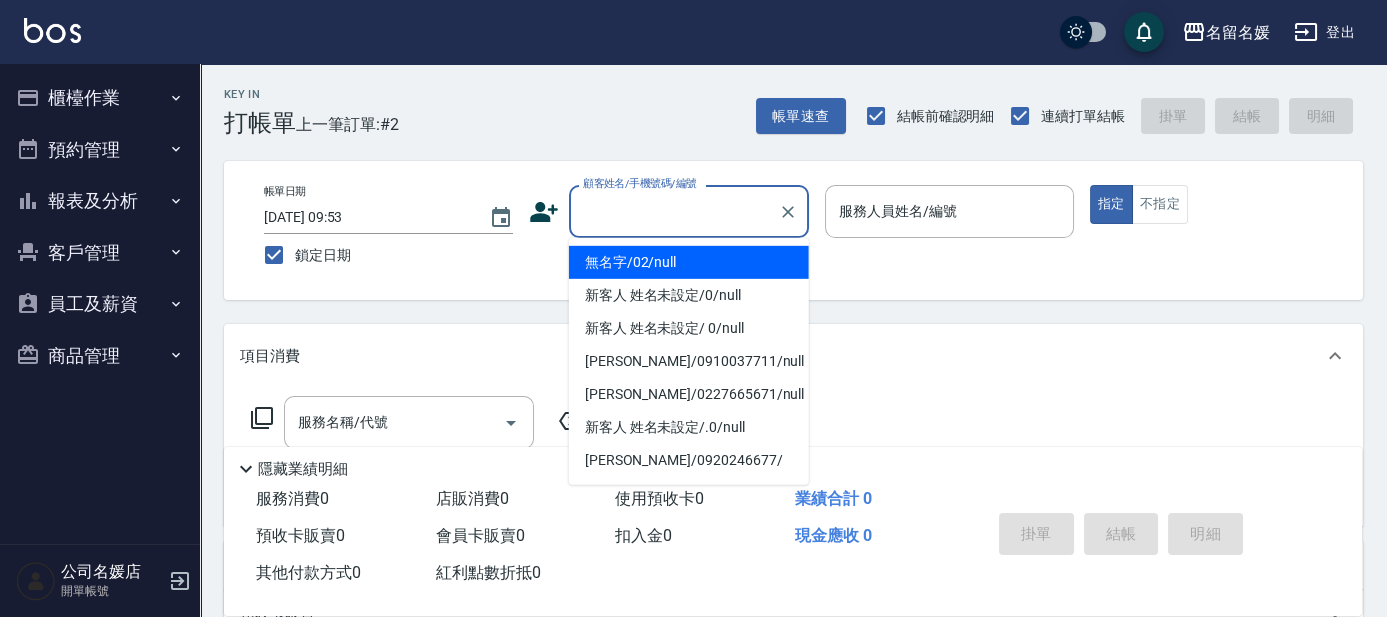 click on "無名字/02/null" at bounding box center (689, 262) 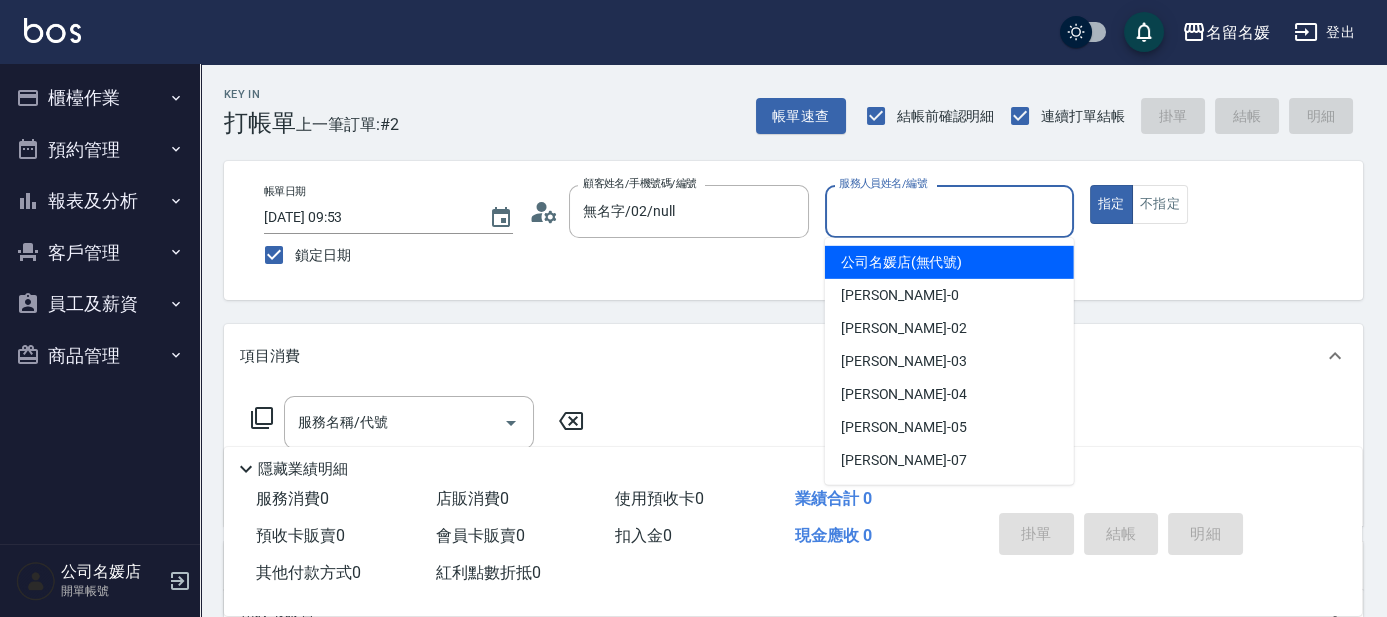 click on "服務人員姓名/編號" at bounding box center [949, 211] 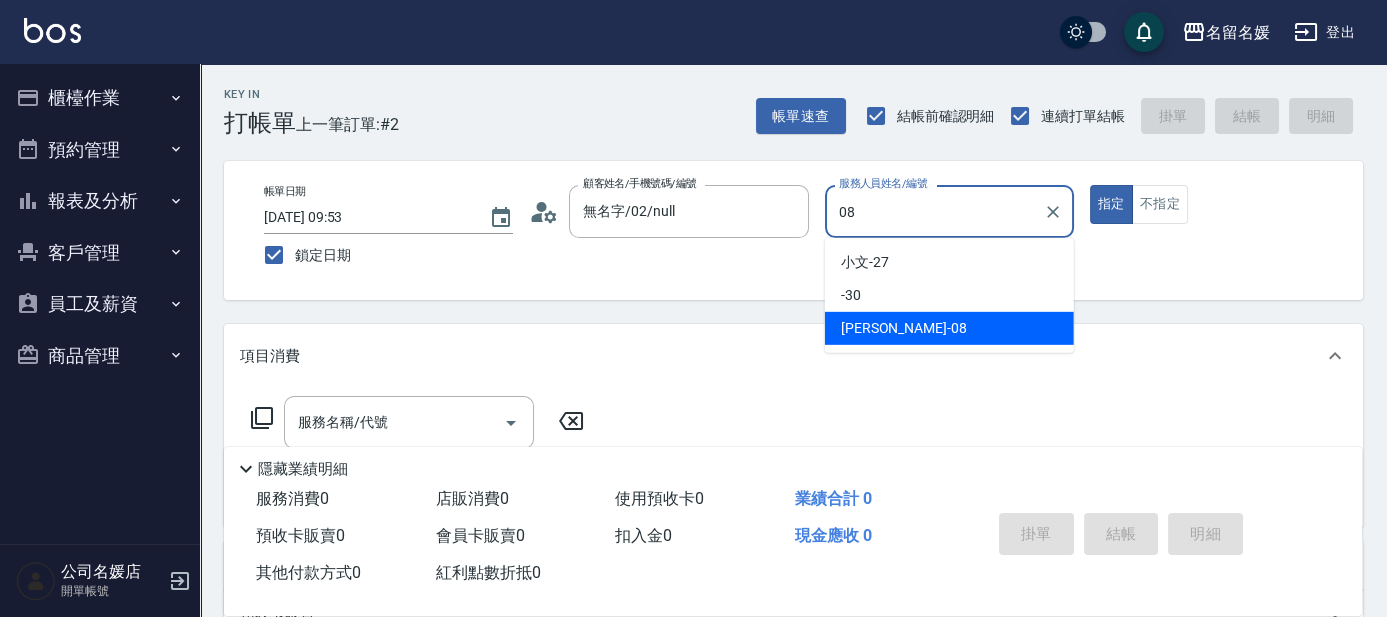 click on "[PERSON_NAME]-08" at bounding box center (949, 328) 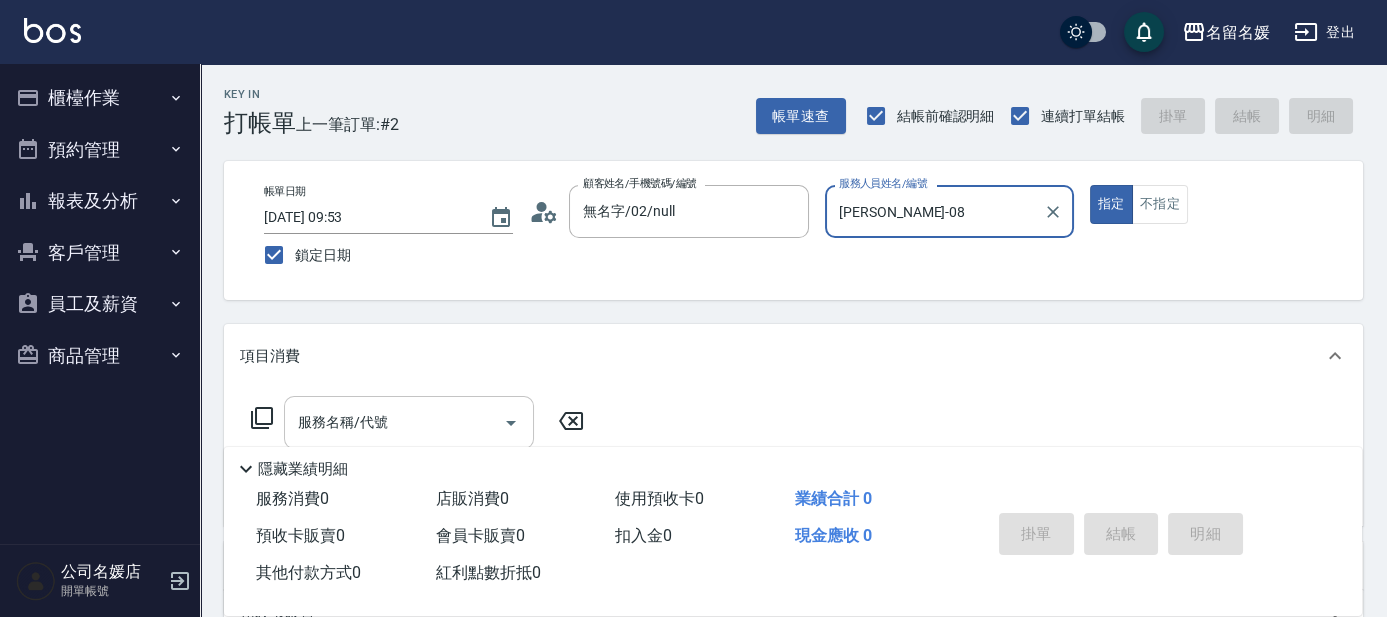 type on "[PERSON_NAME]-08" 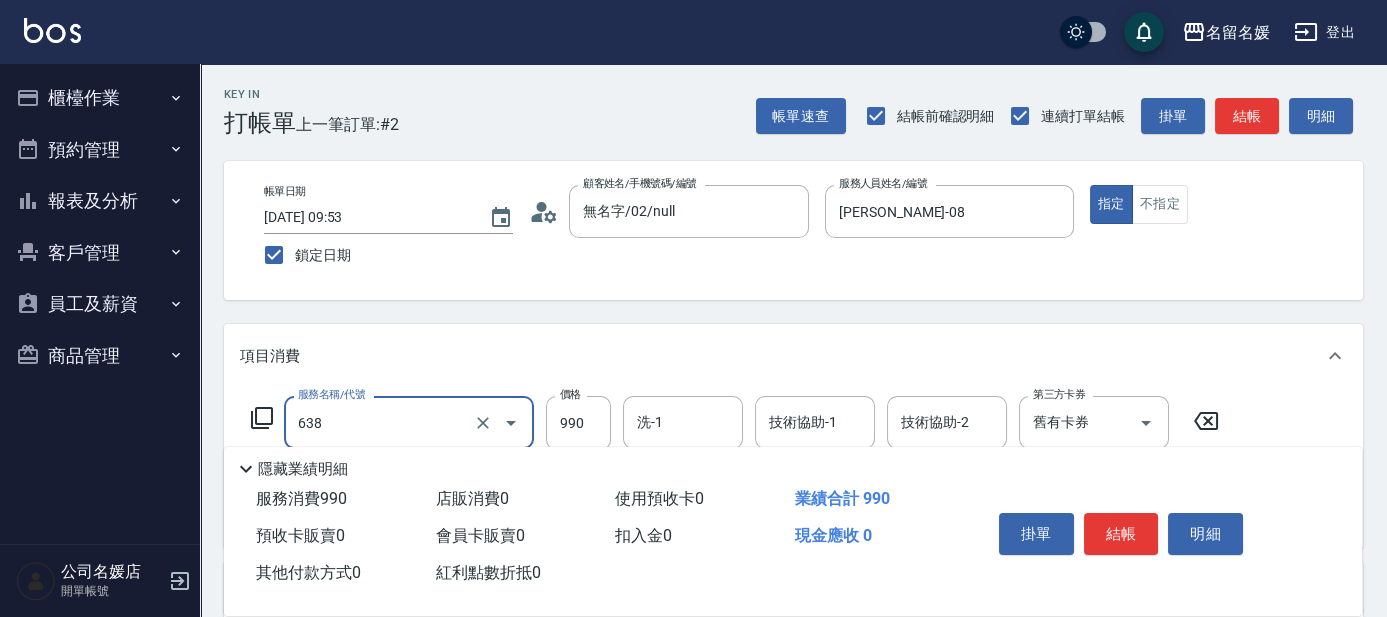 scroll, scrollTop: 90, scrollLeft: 0, axis: vertical 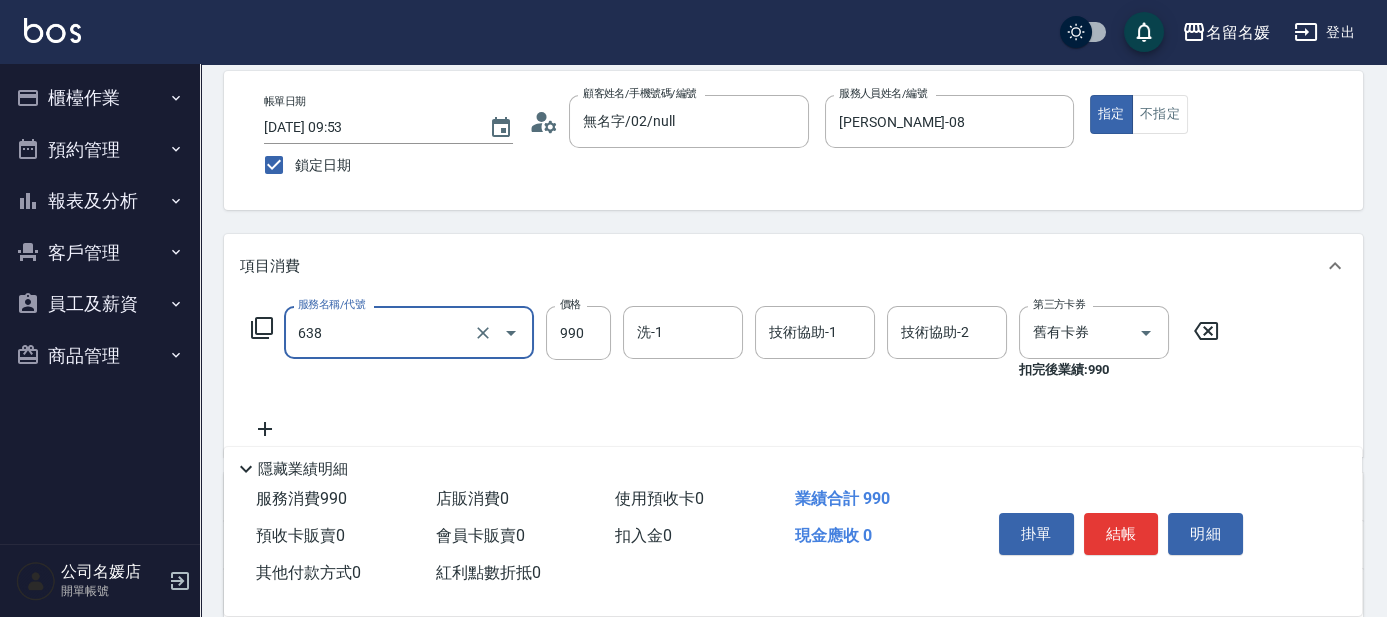 drag, startPoint x: 428, startPoint y: 323, endPoint x: 429, endPoint y: 347, distance: 24.020824 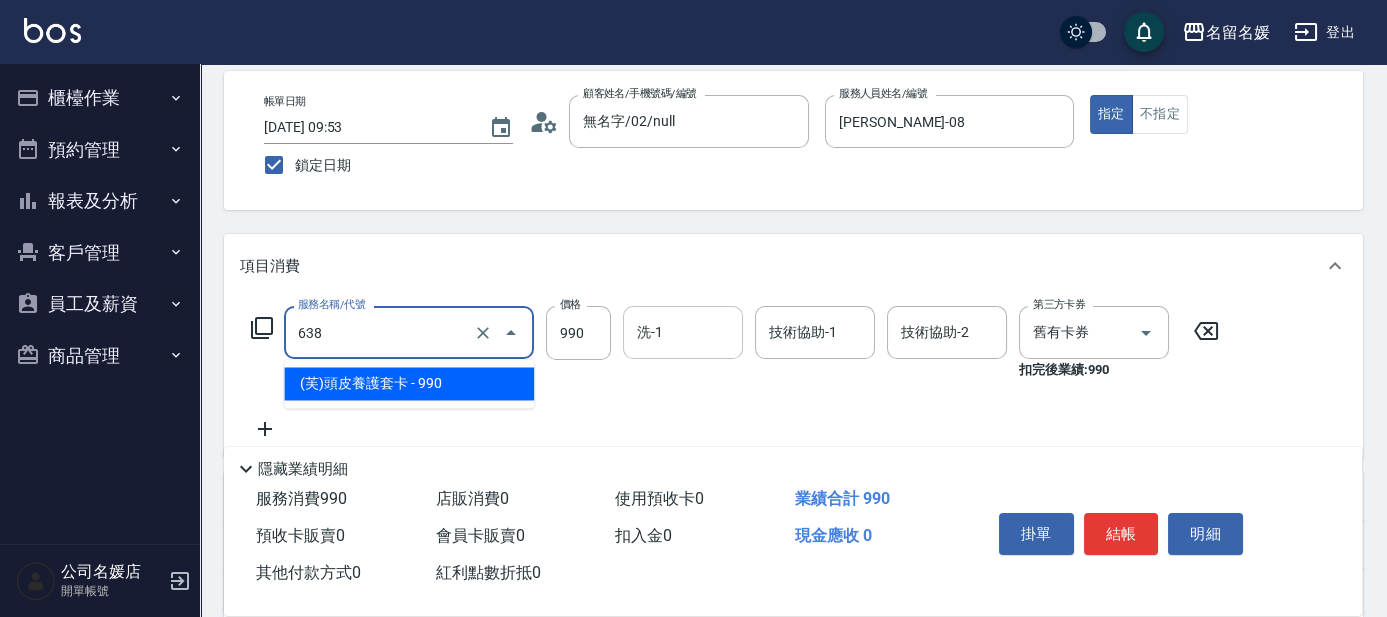drag, startPoint x: 426, startPoint y: 378, endPoint x: 622, endPoint y: 339, distance: 199.84244 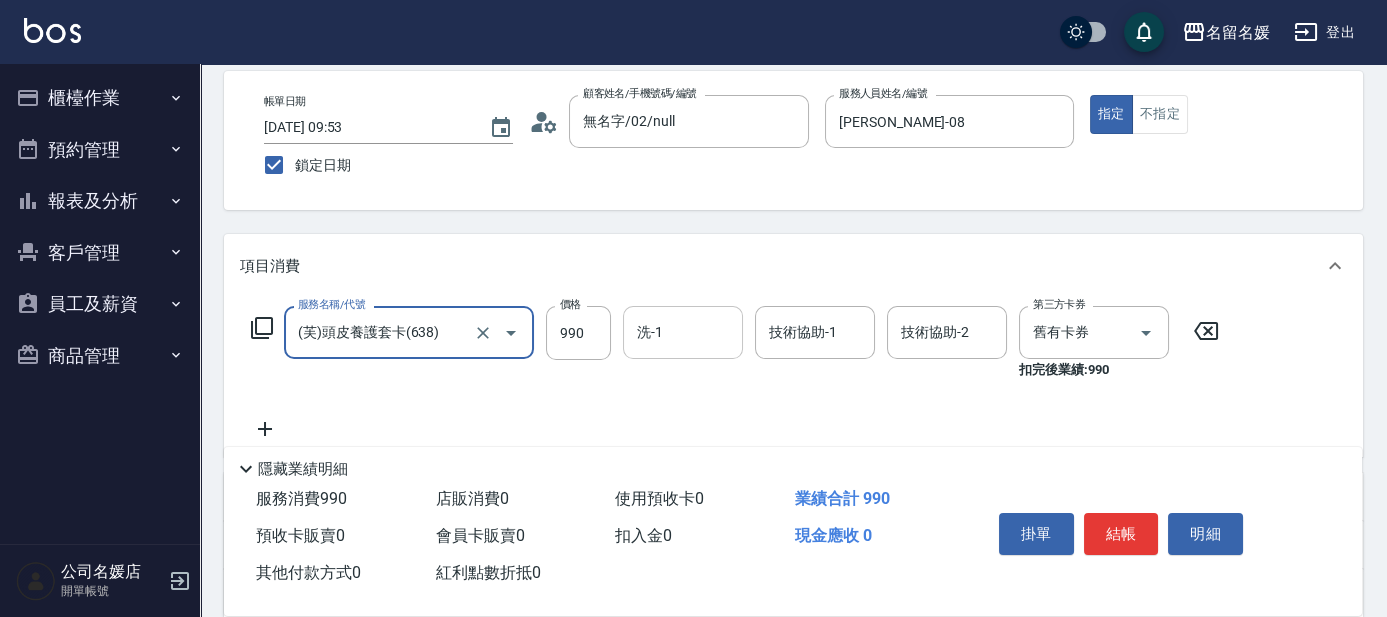 type on "(芙)頭皮養護套卡(638)" 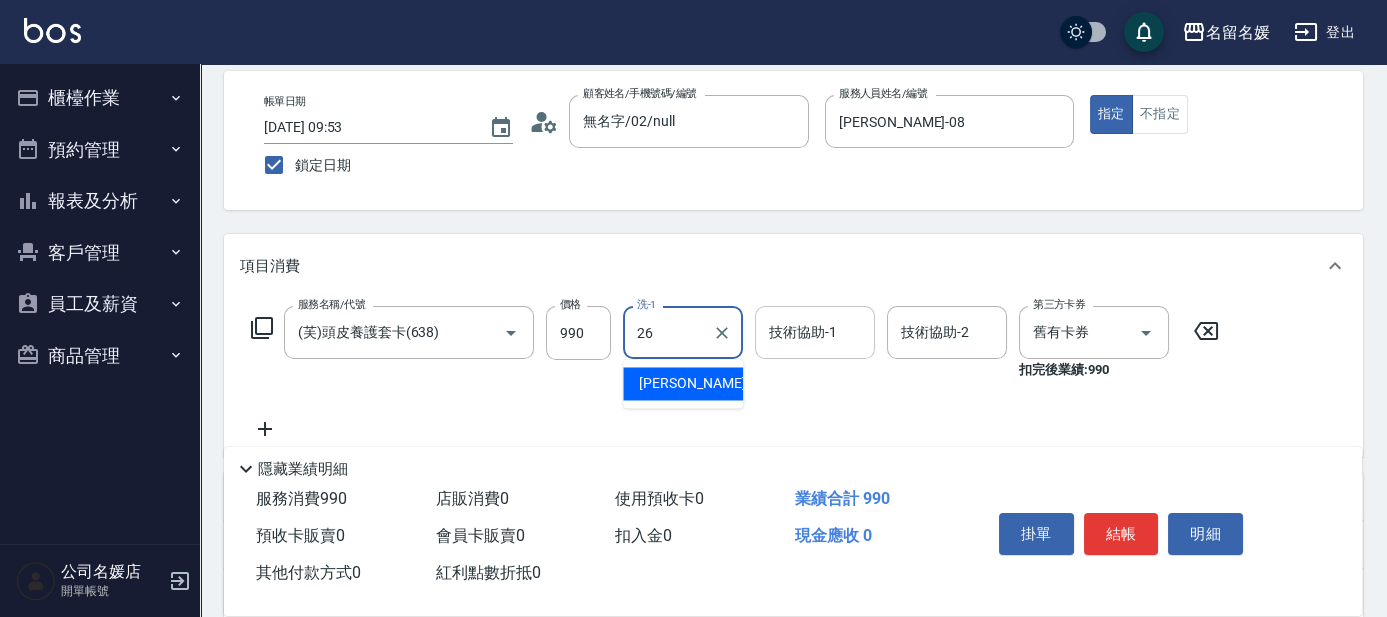 drag, startPoint x: 664, startPoint y: 377, endPoint x: 765, endPoint y: 350, distance: 104.54664 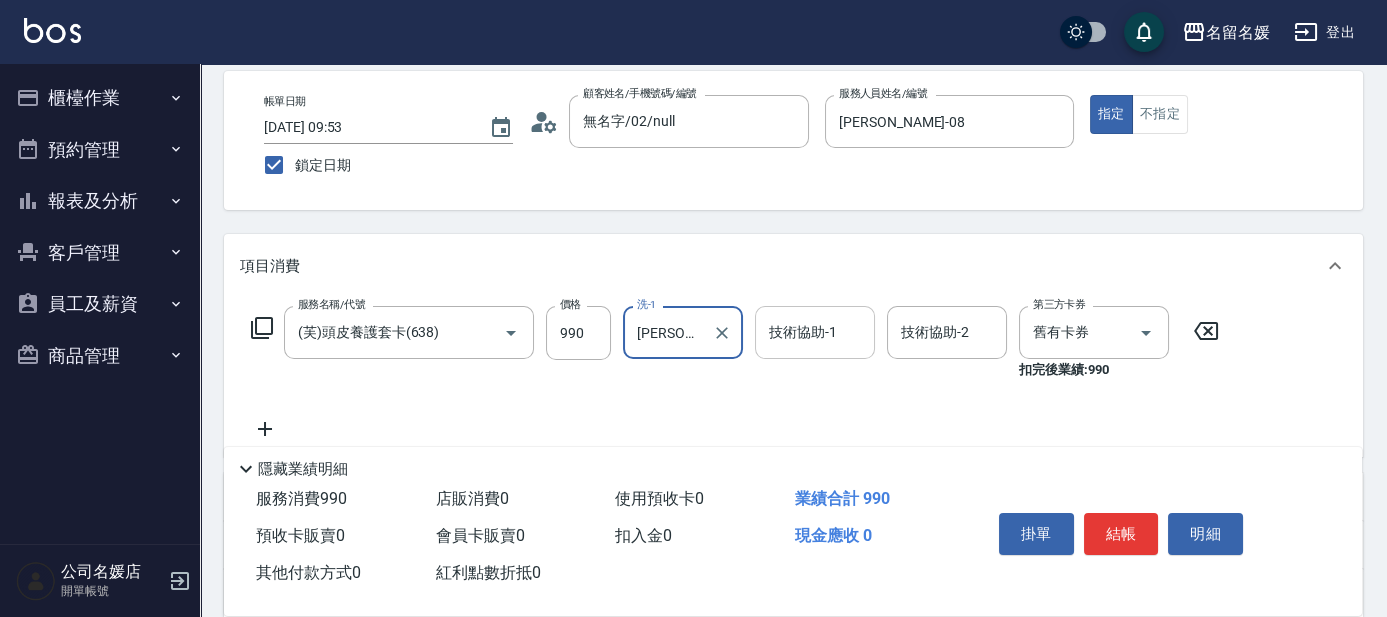 type on "[PERSON_NAME]-26" 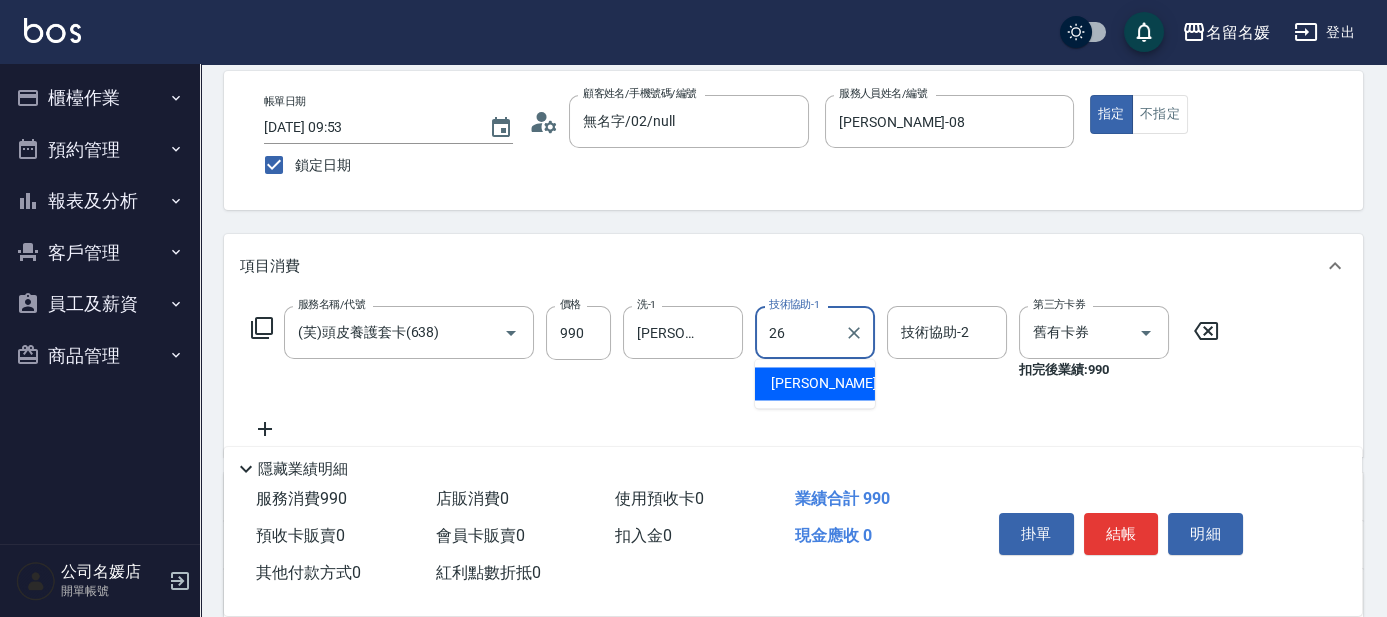scroll, scrollTop: 0, scrollLeft: 0, axis: both 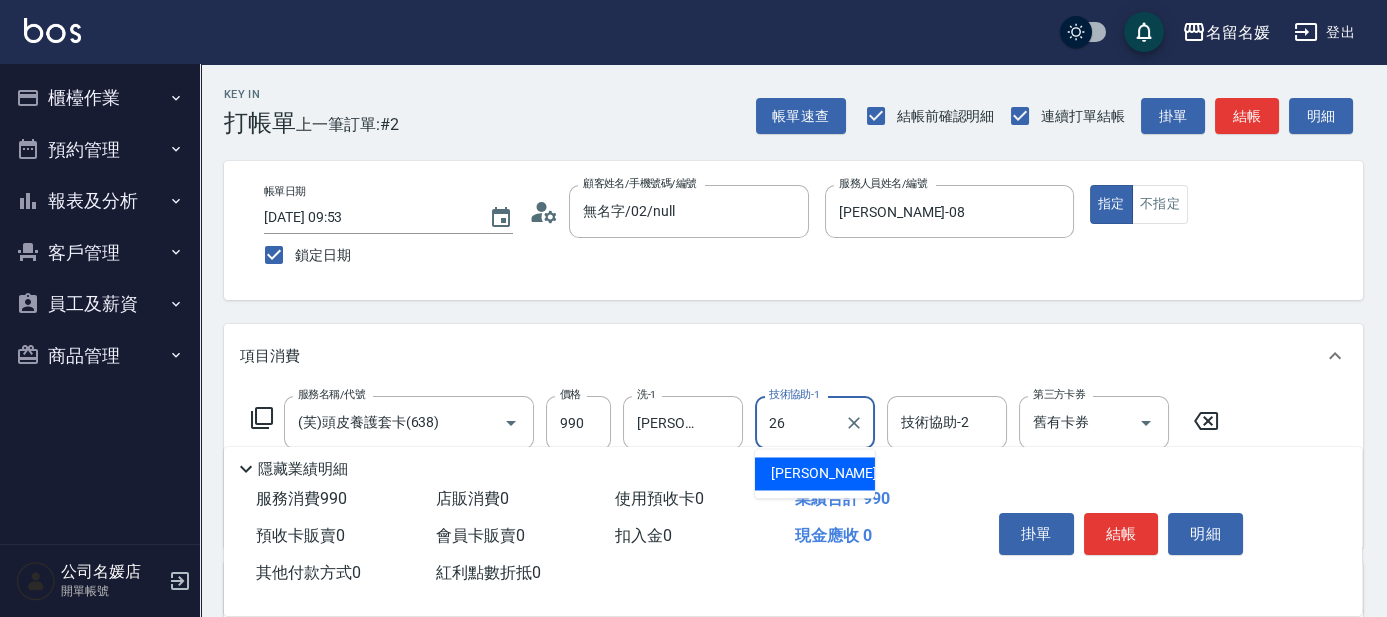 drag, startPoint x: 818, startPoint y: 462, endPoint x: 1140, endPoint y: 337, distance: 345.41135 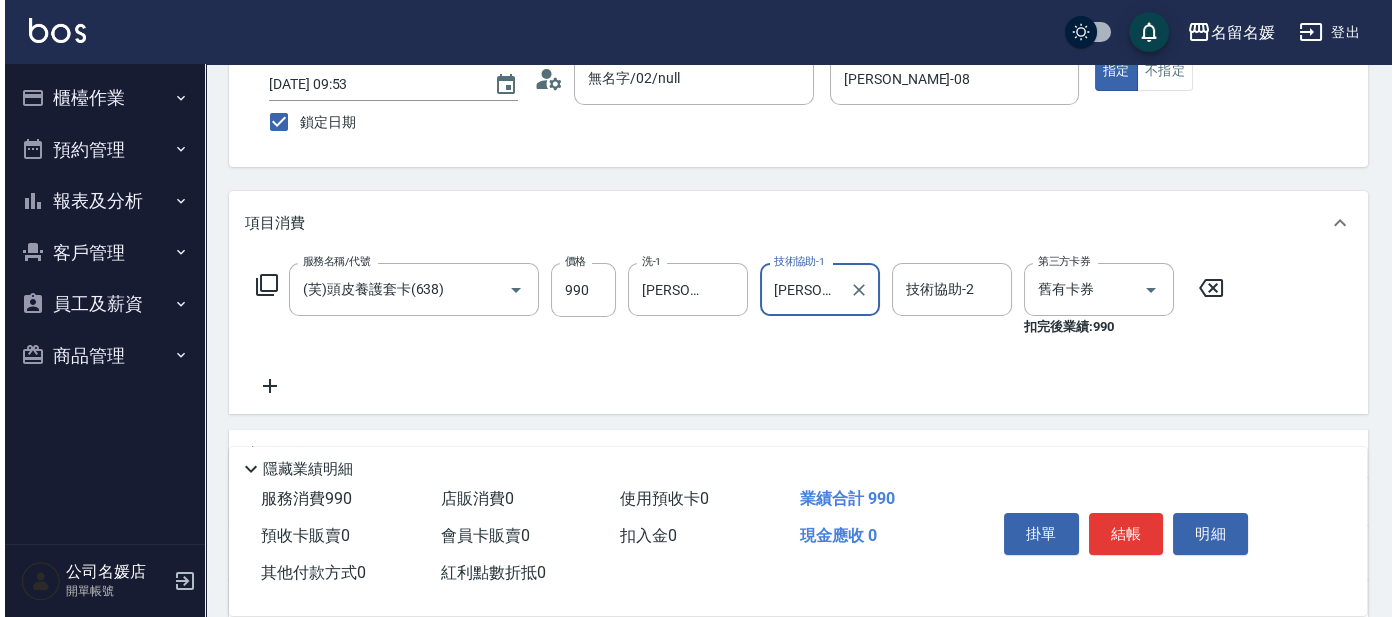 scroll, scrollTop: 272, scrollLeft: 0, axis: vertical 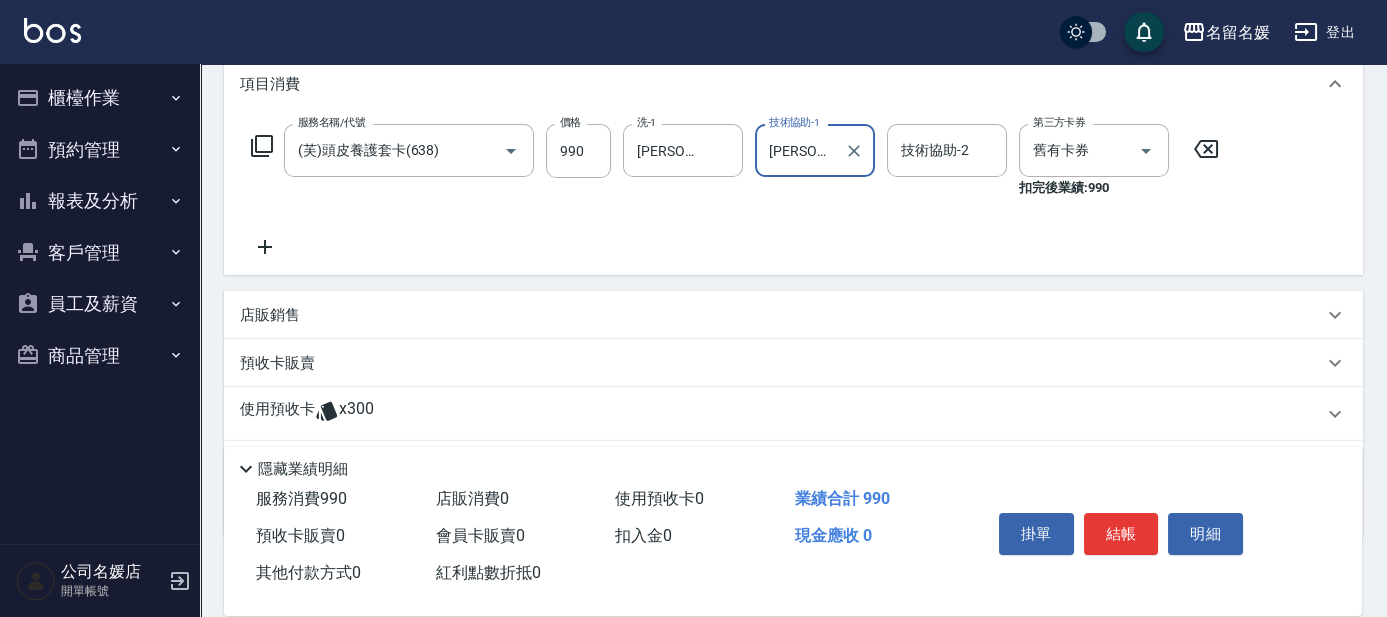 type on "[PERSON_NAME]-26" 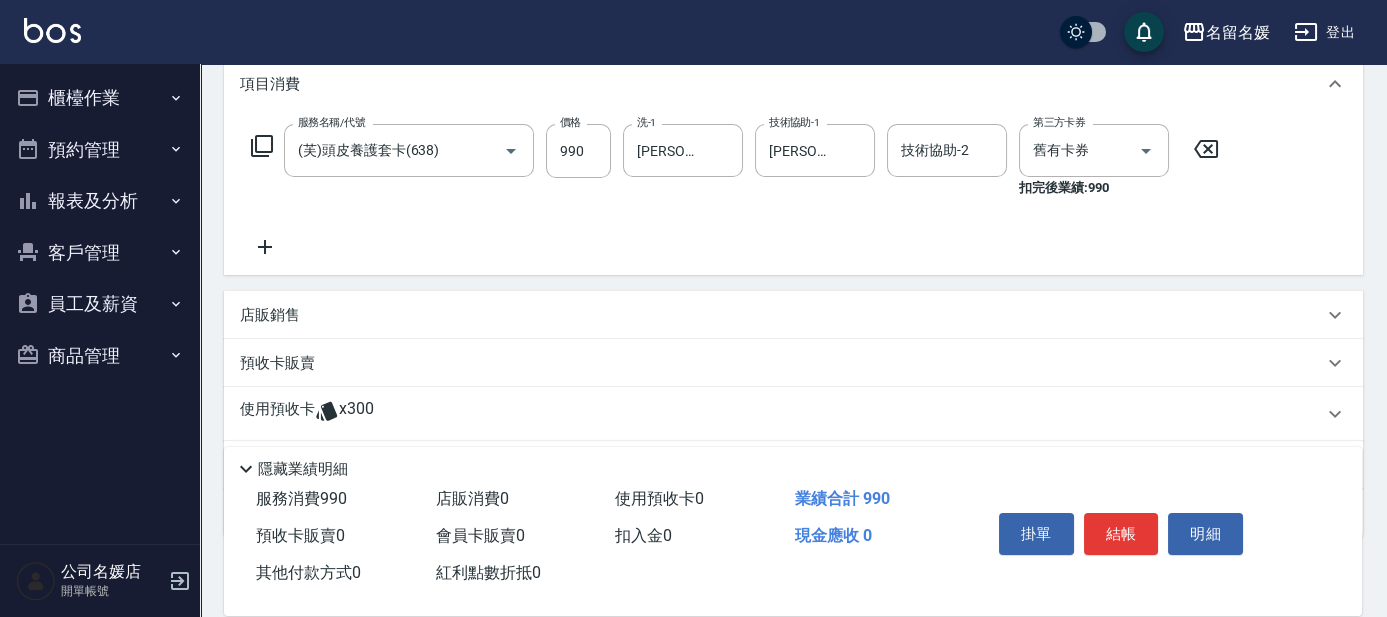 click 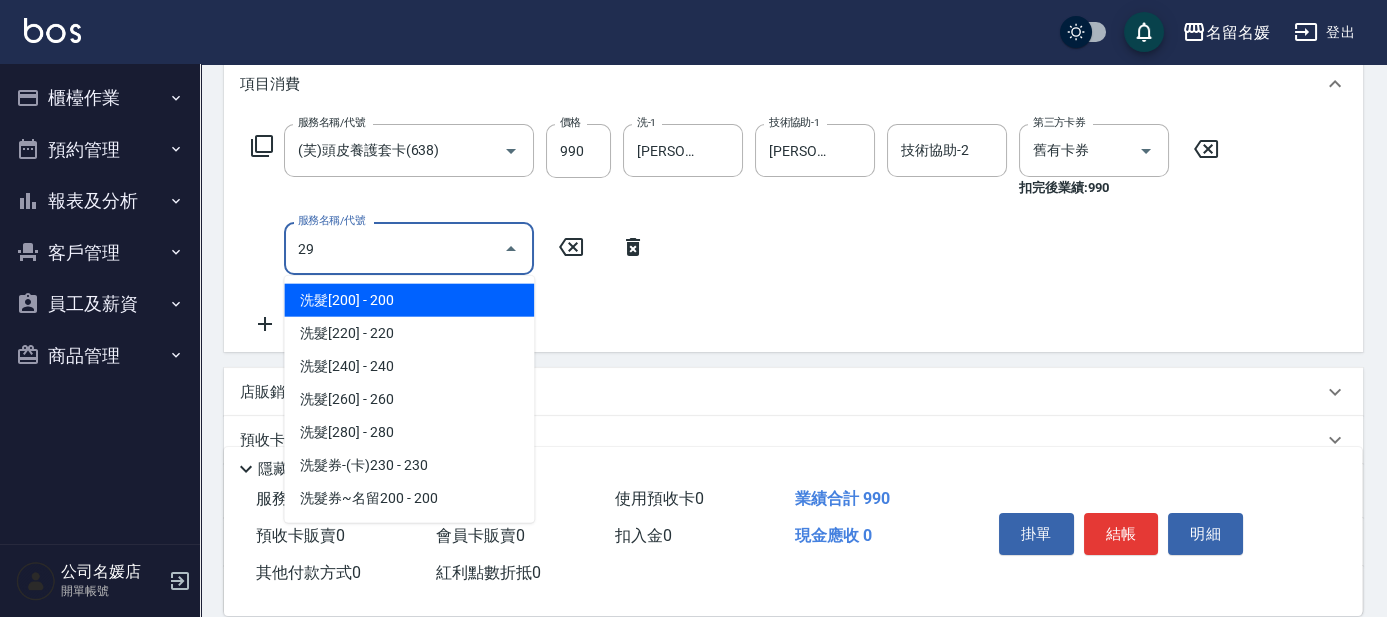 type on "299" 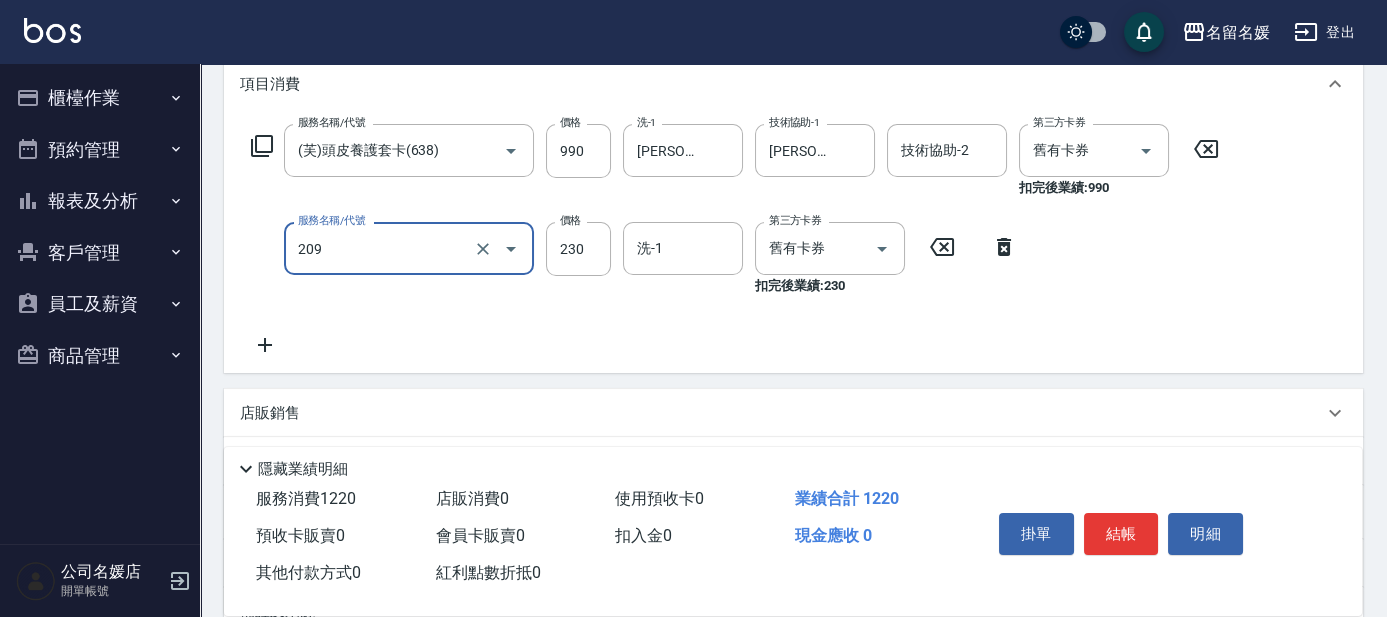 click on "209" at bounding box center [381, 248] 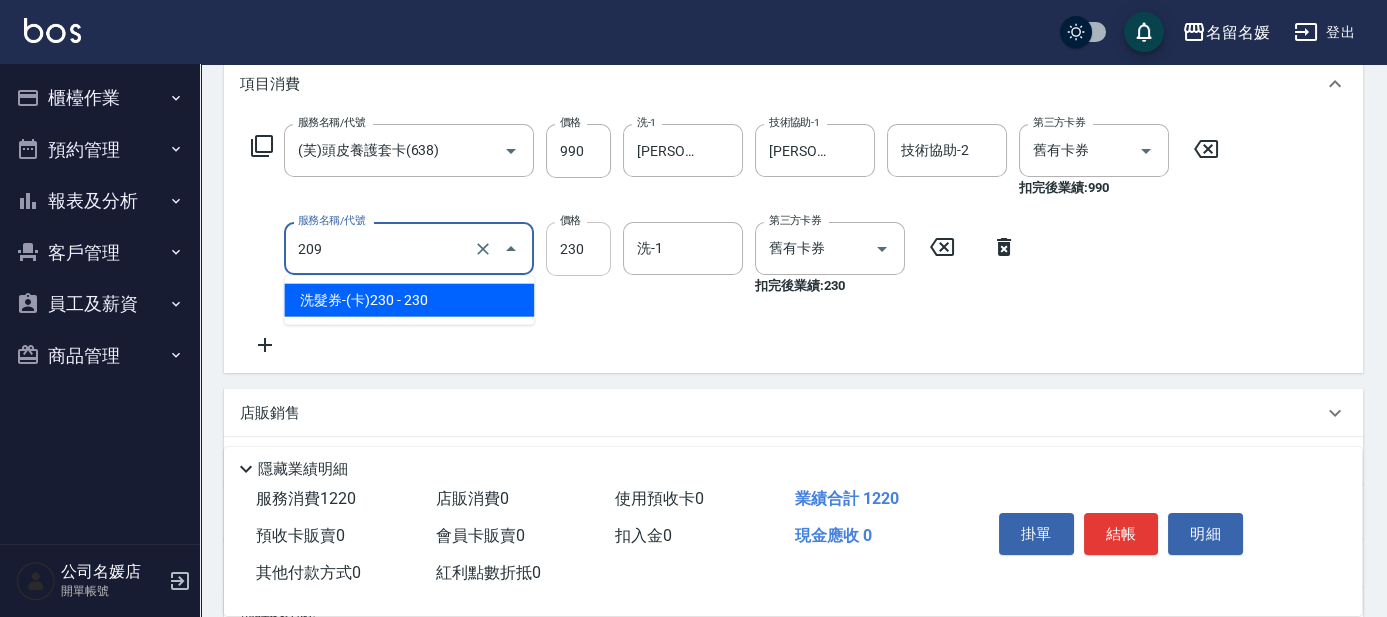 drag, startPoint x: 397, startPoint y: 311, endPoint x: 557, endPoint y: 238, distance: 175.86642 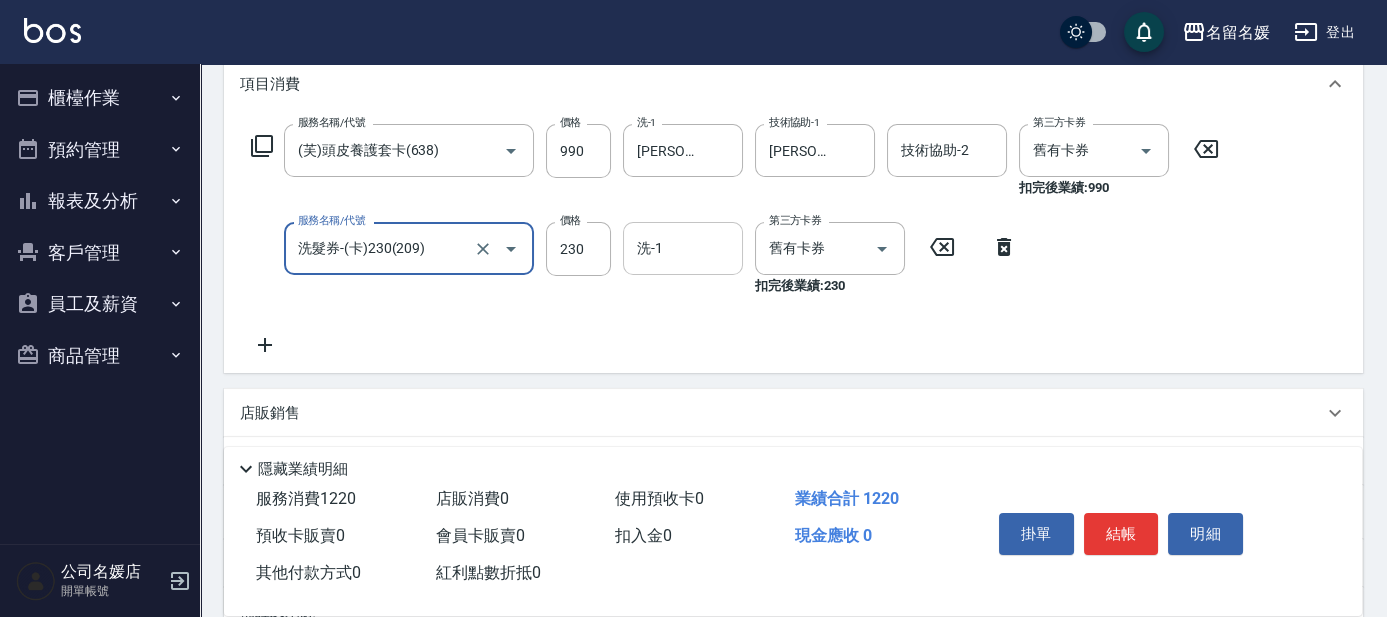 type on "洗髮券-(卡)230(209)" 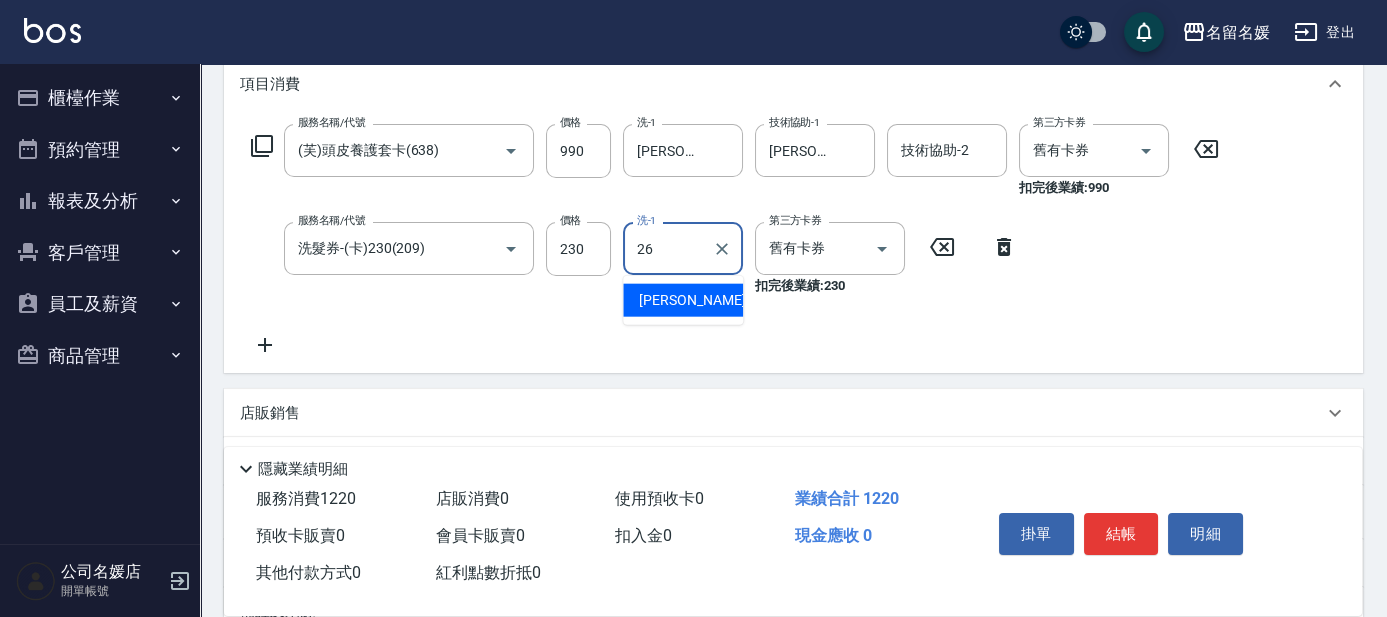 click on "[PERSON_NAME]-26" at bounding box center (702, 300) 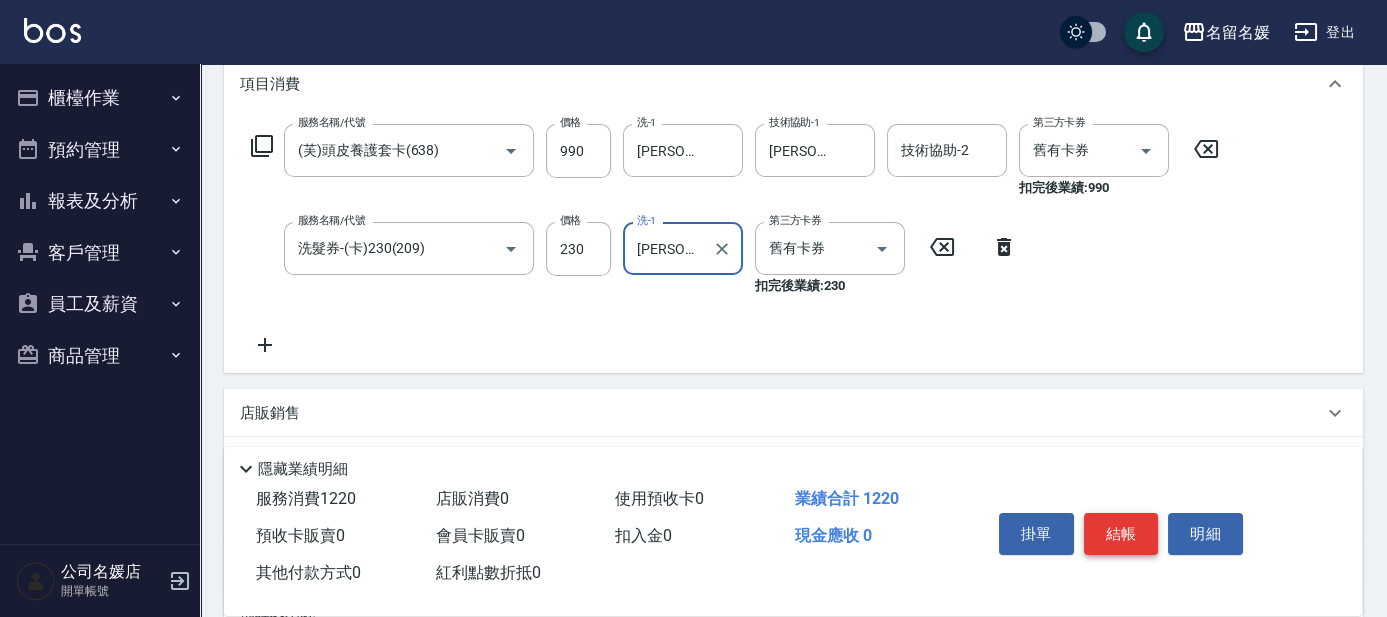 type on "[PERSON_NAME]-26" 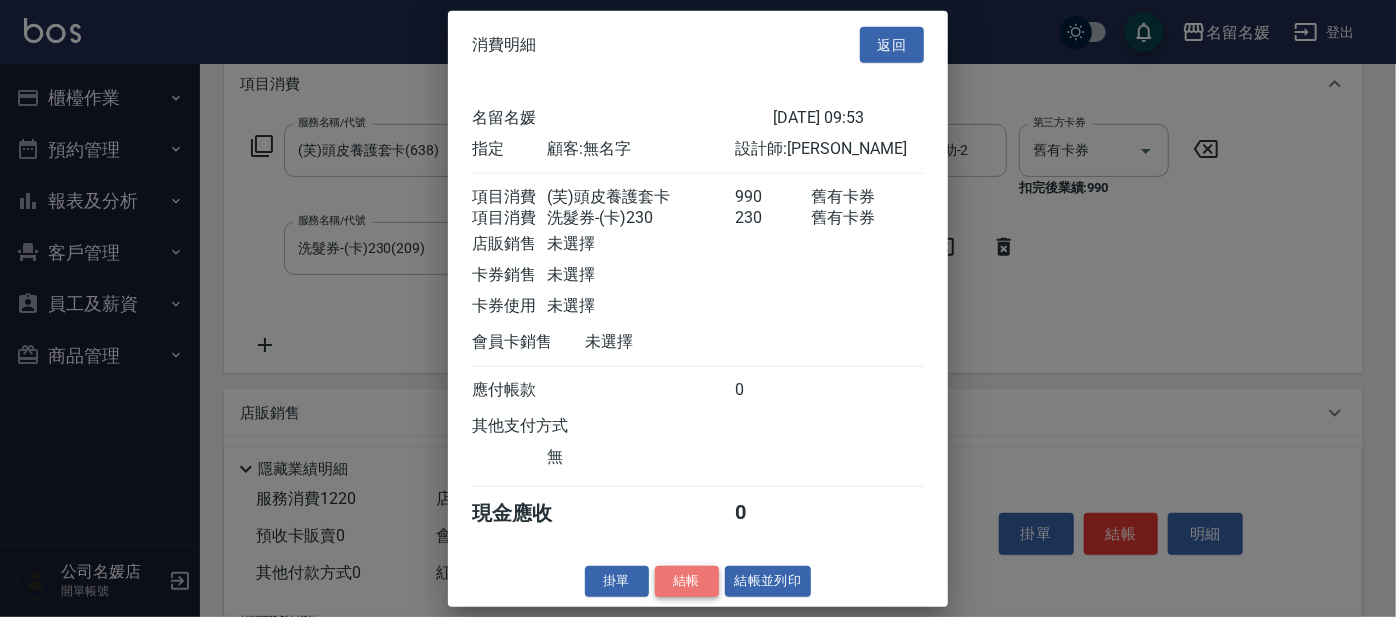 click on "結帳" at bounding box center [687, 581] 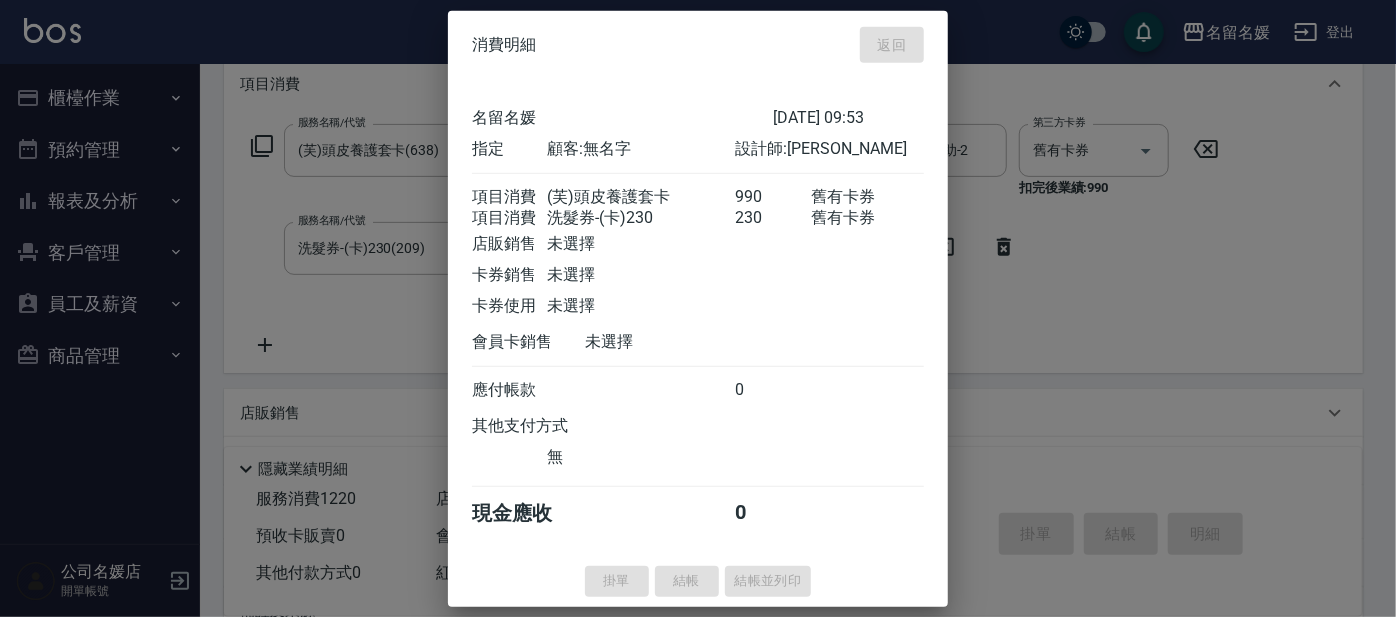 type 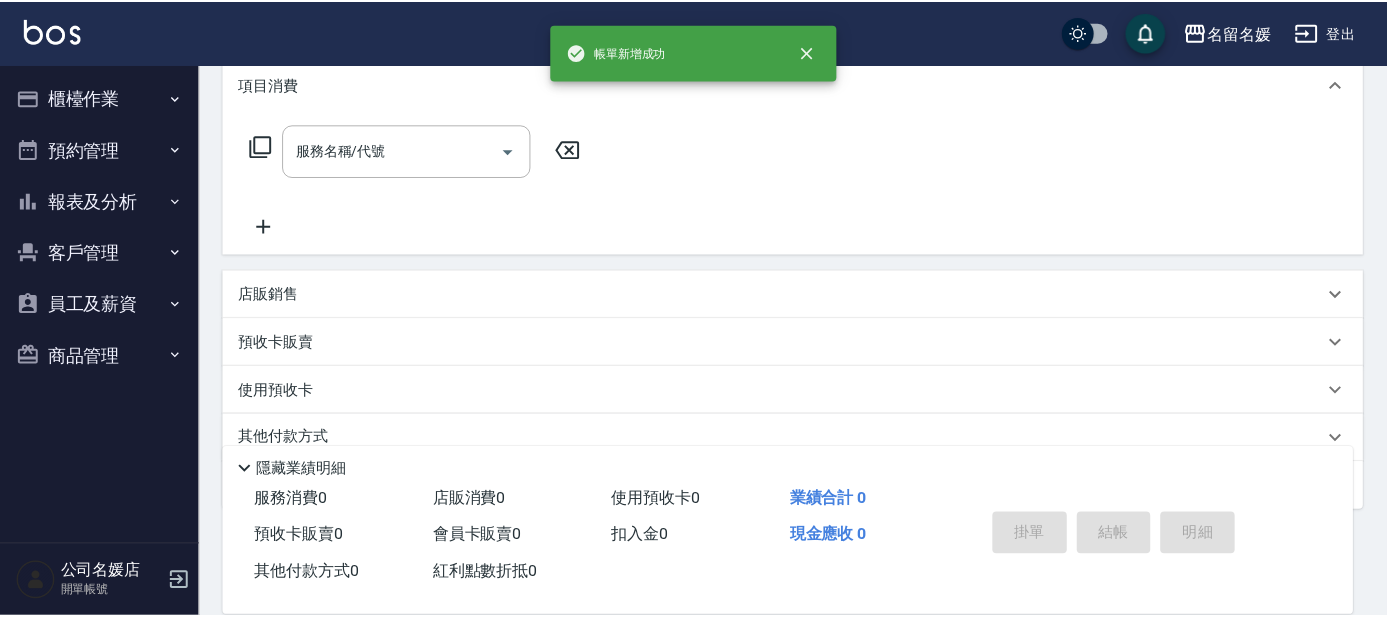 scroll, scrollTop: 0, scrollLeft: 0, axis: both 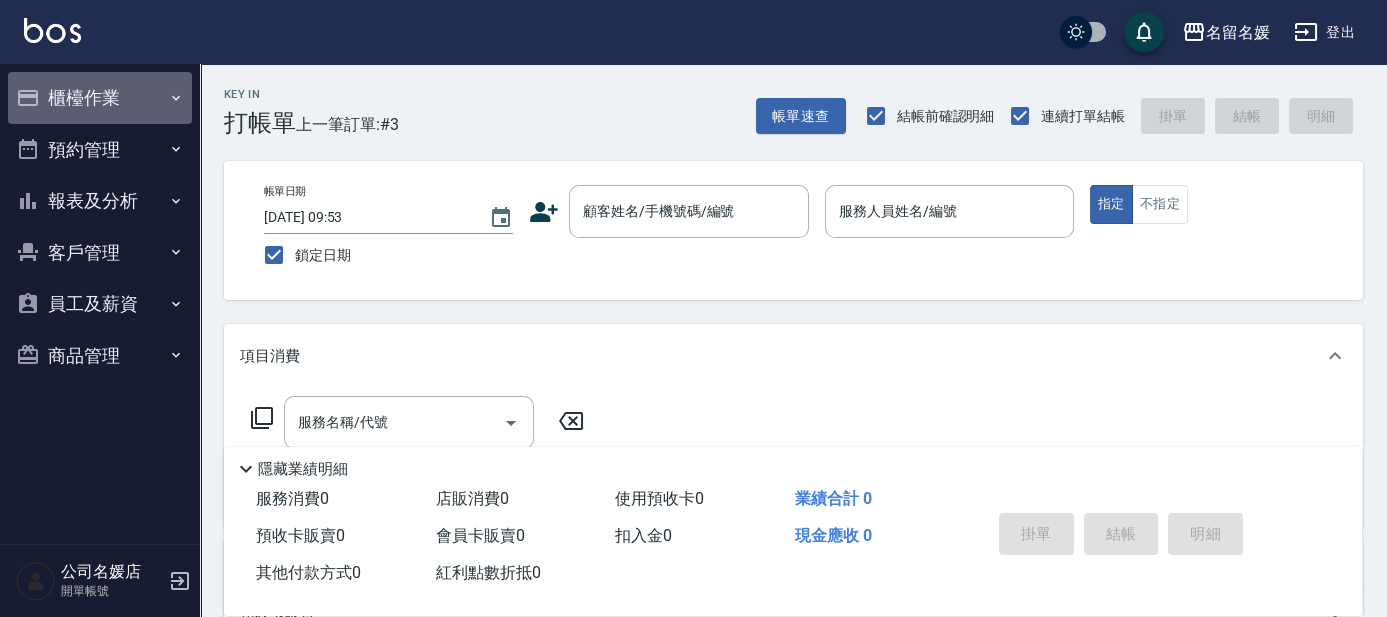 drag, startPoint x: 101, startPoint y: 93, endPoint x: 499, endPoint y: 165, distance: 404.46014 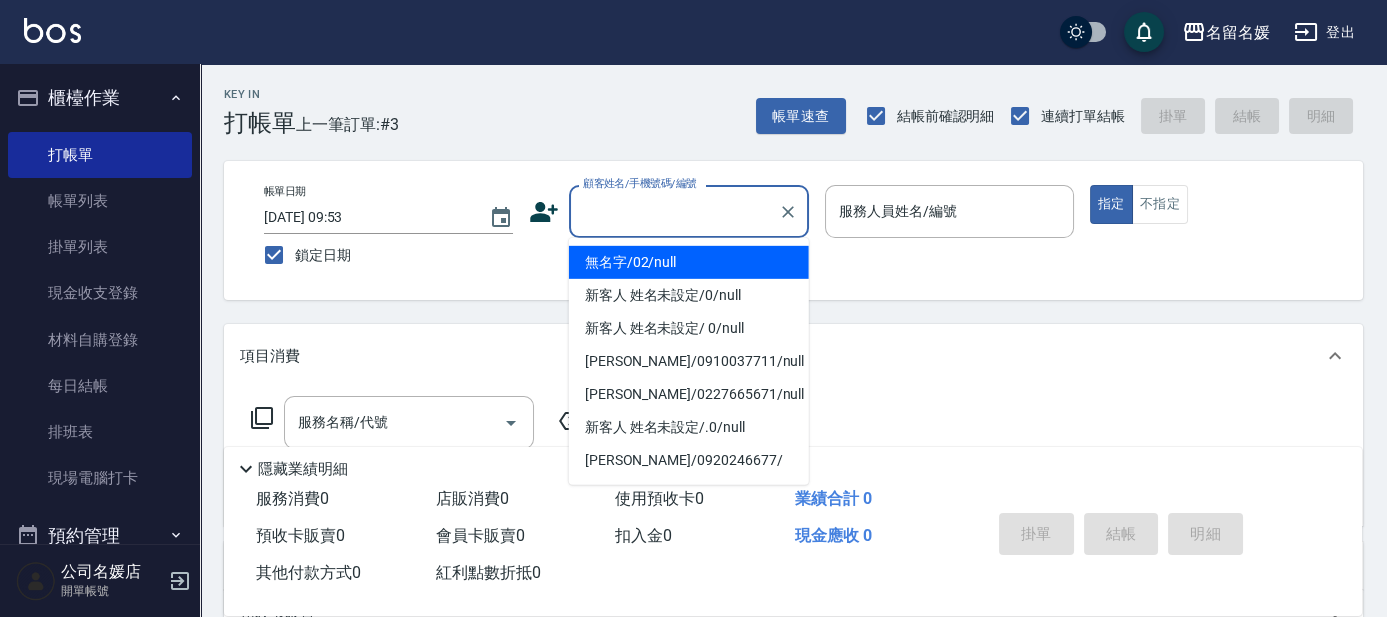 click on "顧客姓名/手機號碼/編號 顧客姓名/手機號碼/編號" at bounding box center [689, 211] 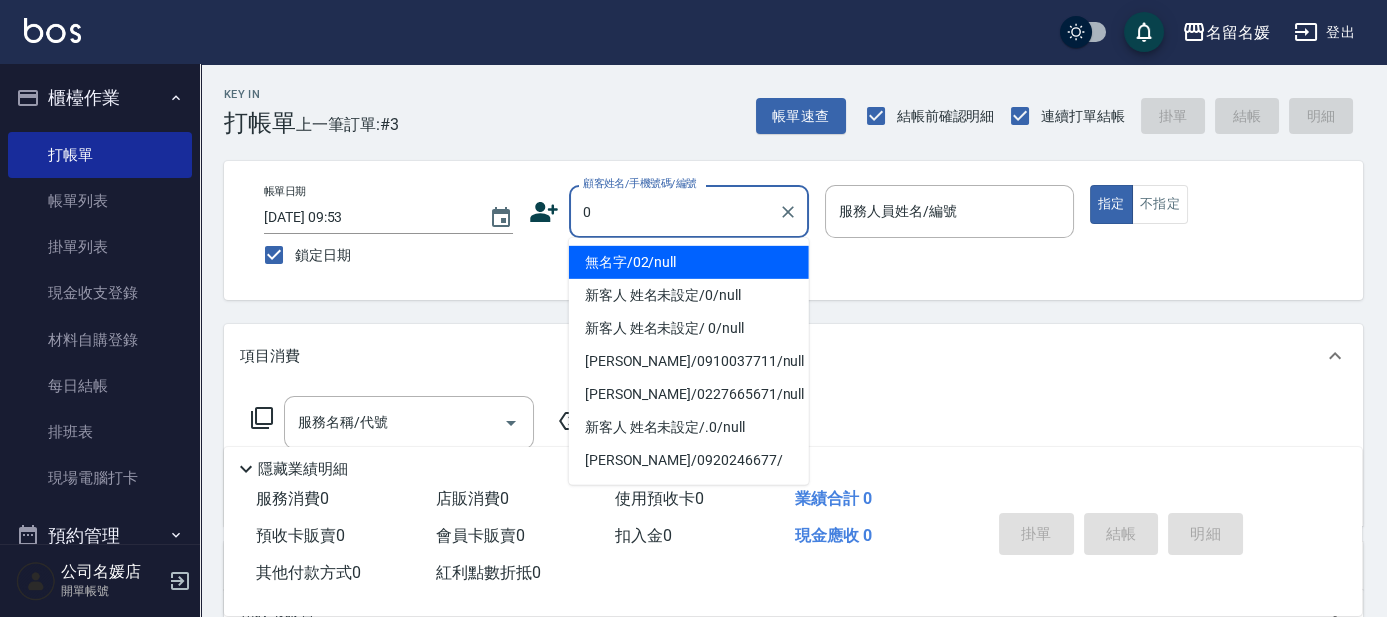 type on "0" 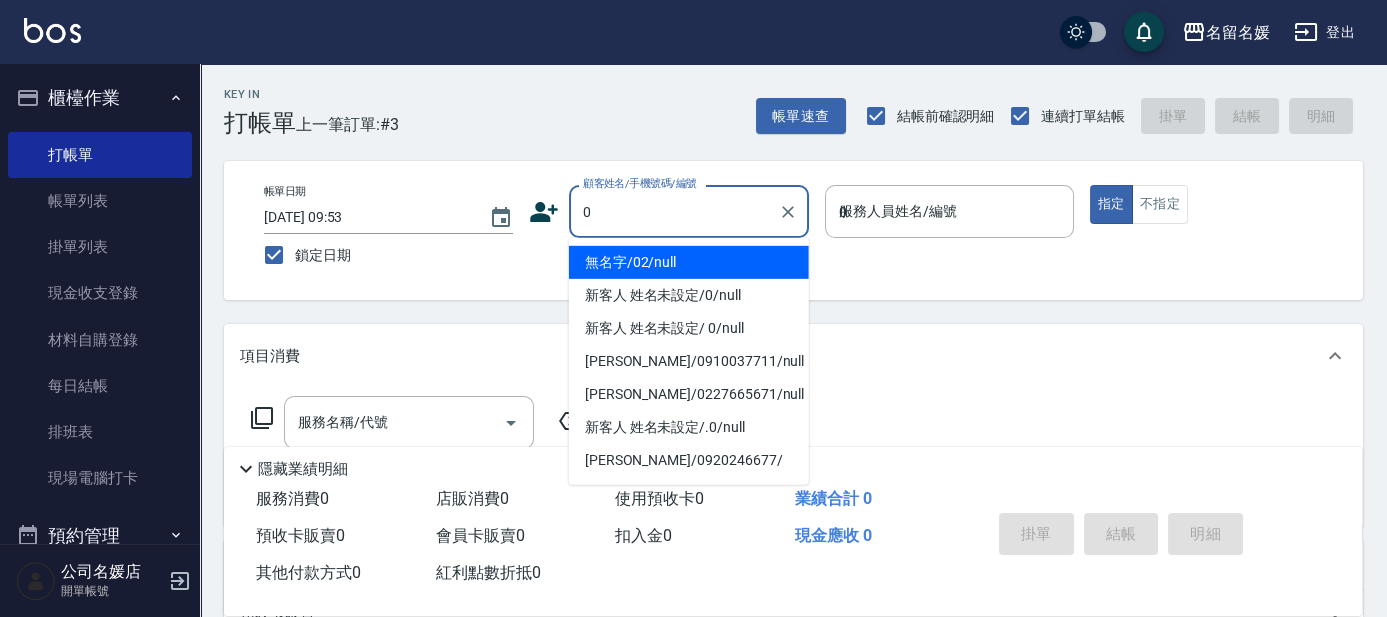 type on "03" 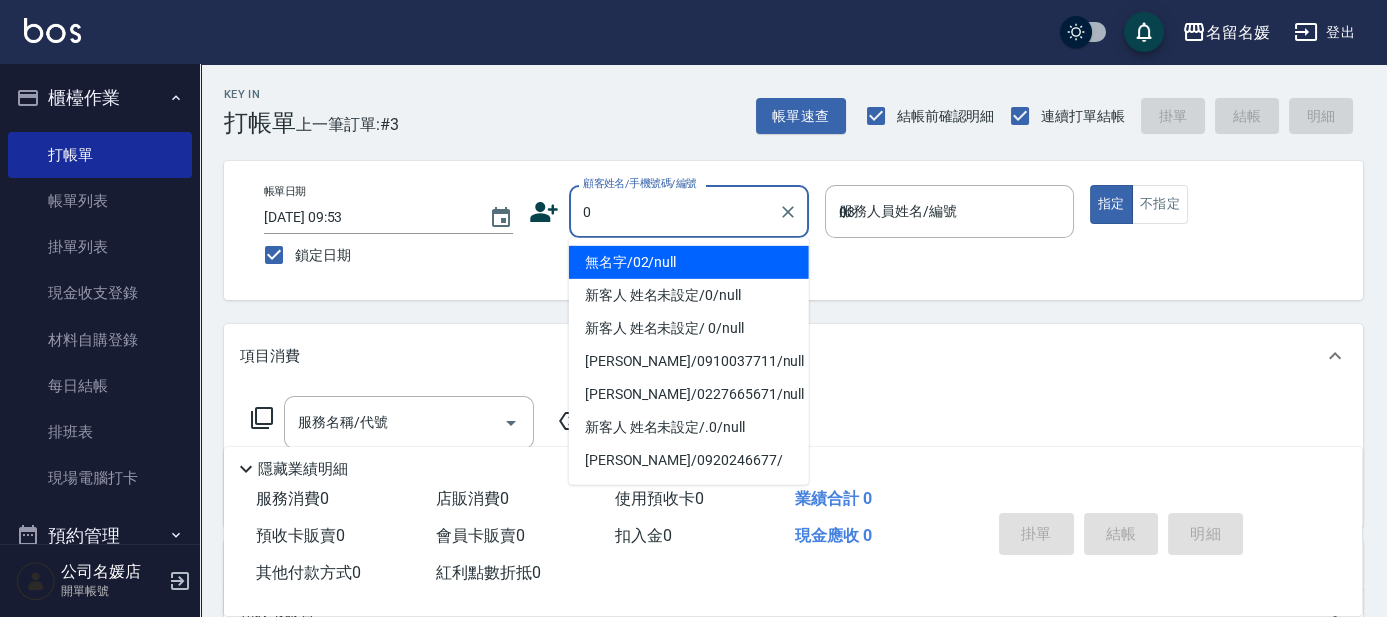 type on "無名字/02/null" 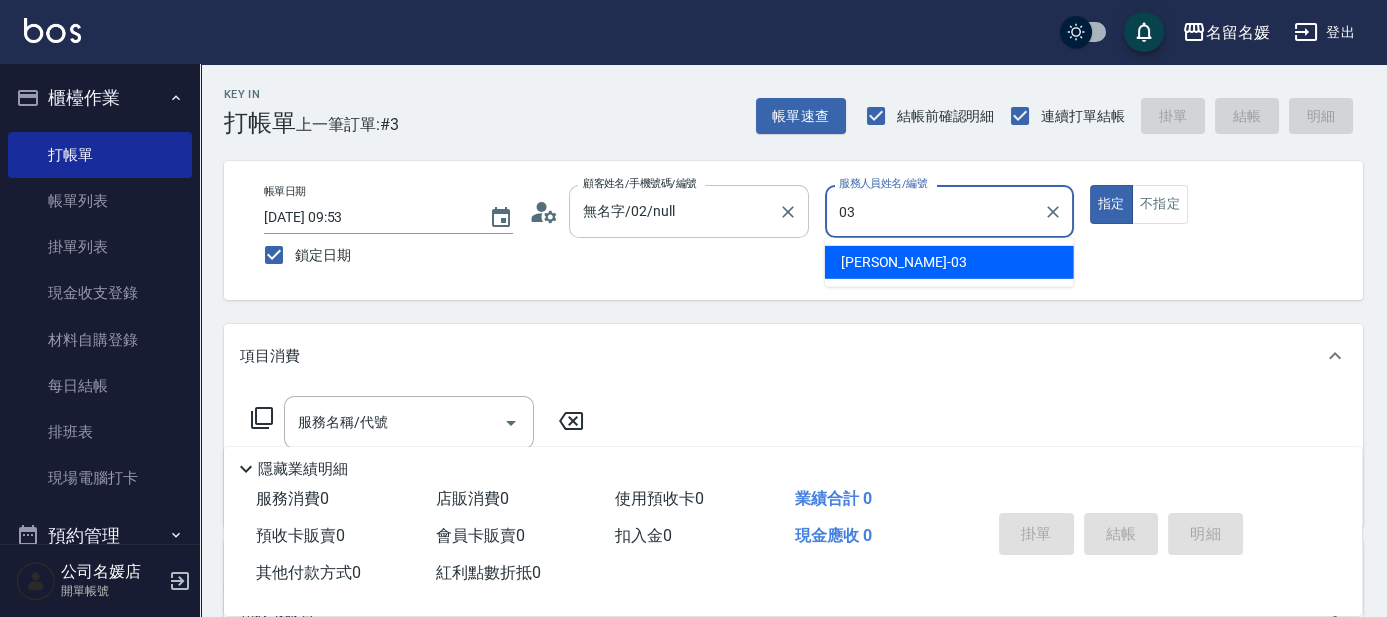 type on "03" 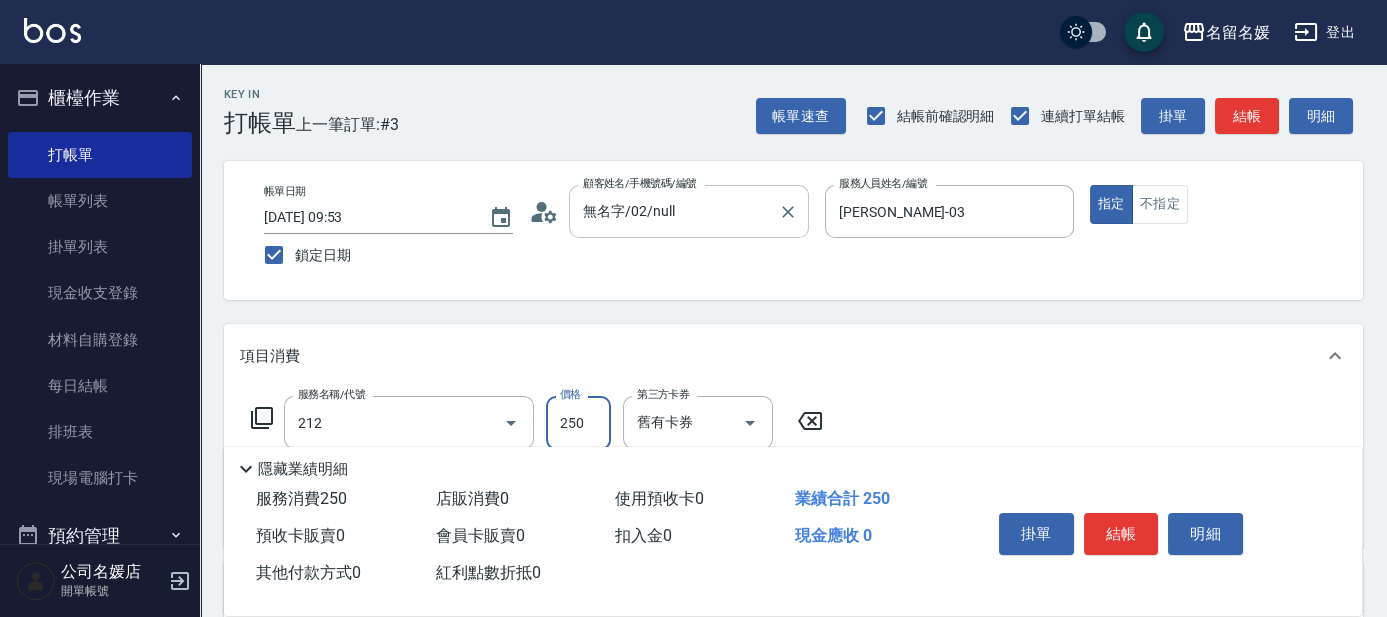 type on "洗髮券-(卡)250(212)" 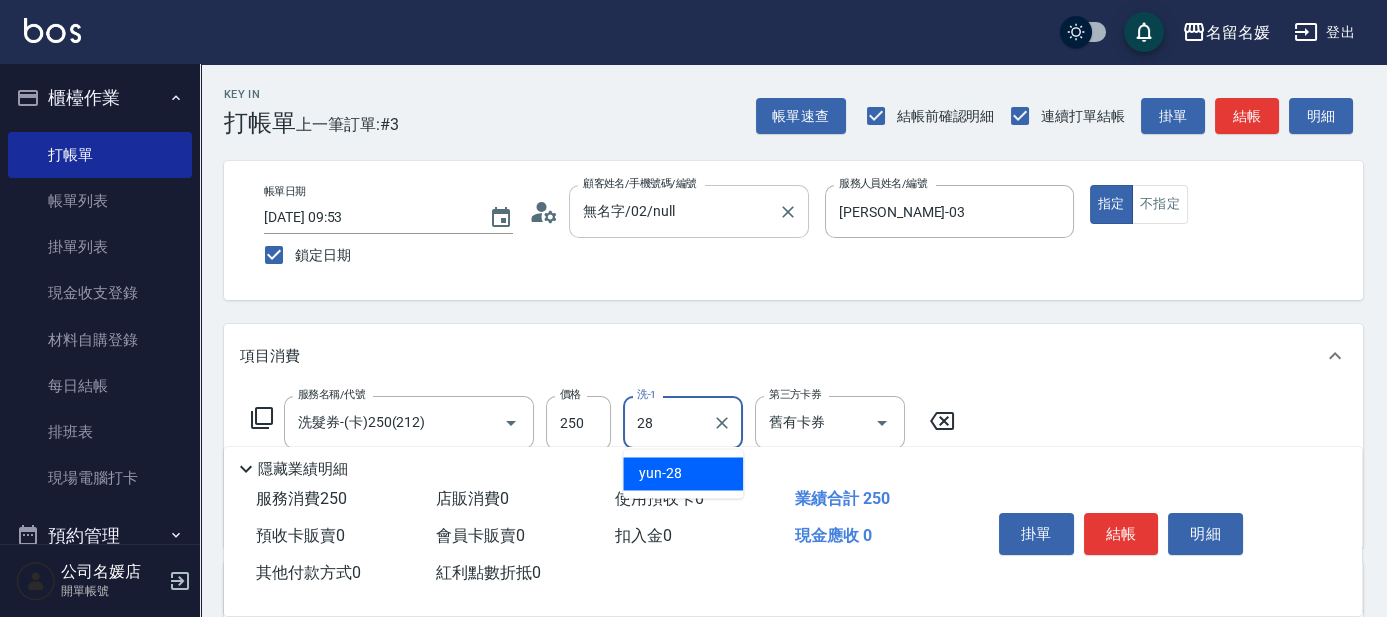 type on "yun-28" 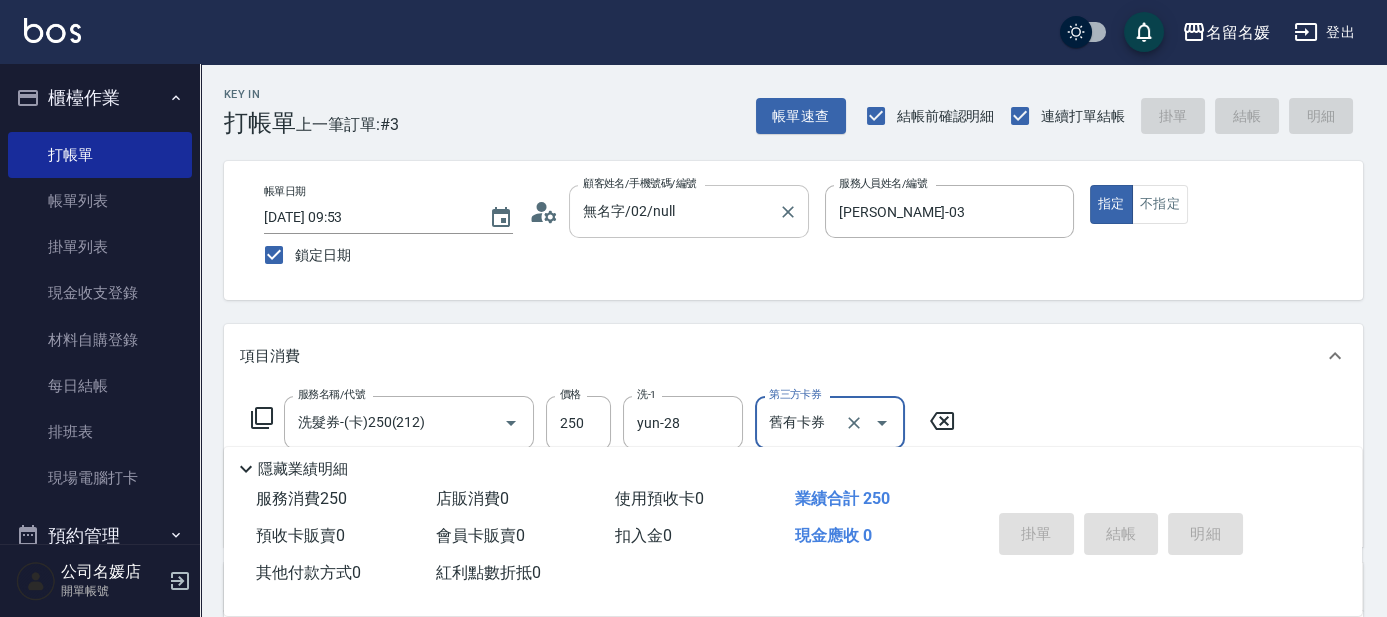 type 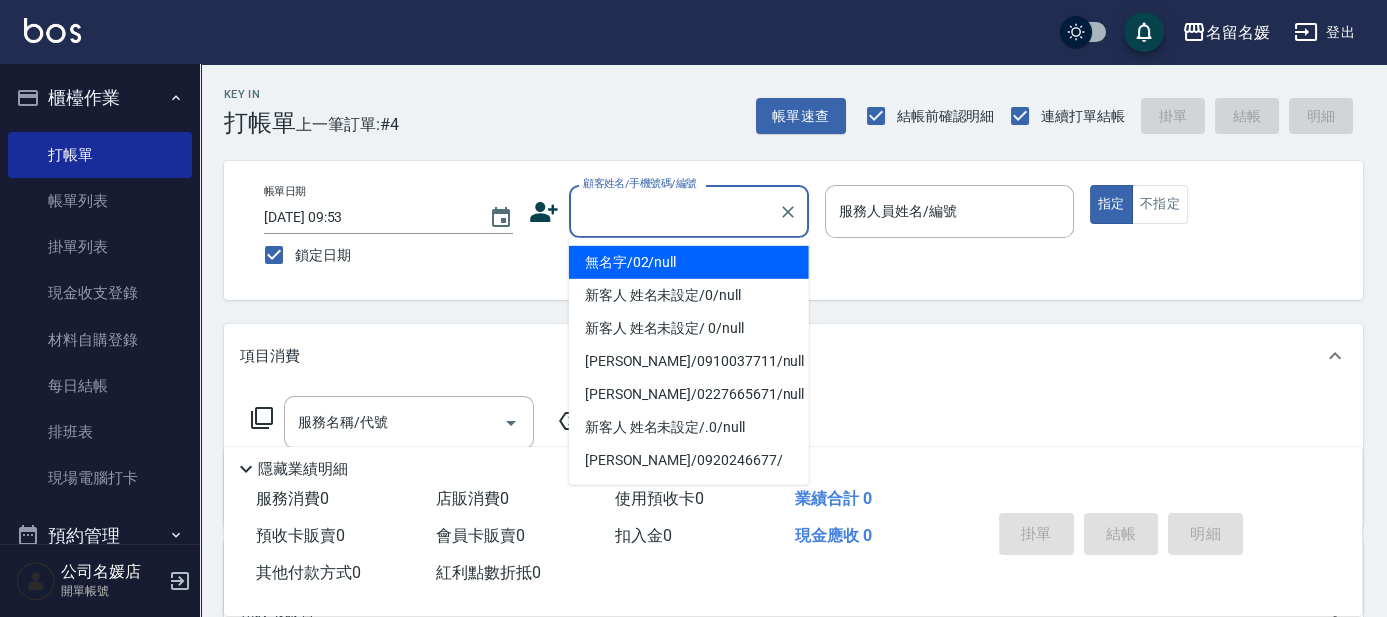 click on "顧客姓名/手機號碼/編號" at bounding box center [674, 211] 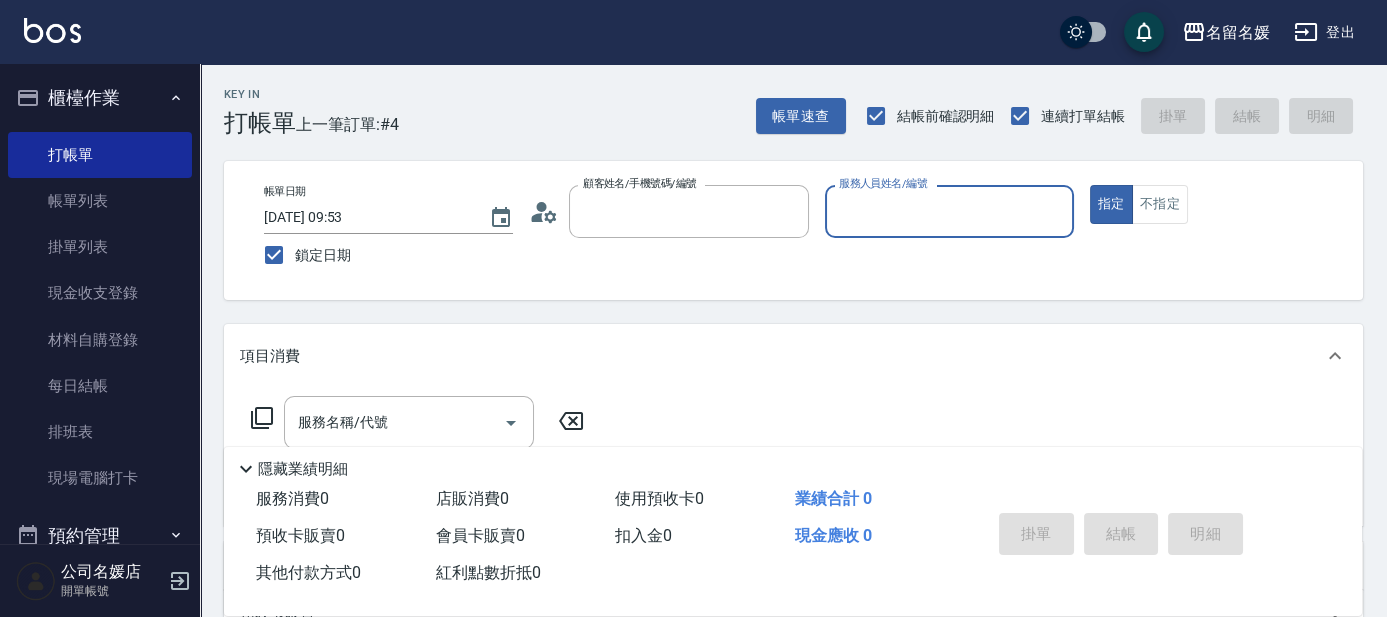 type on "無名字/02/null" 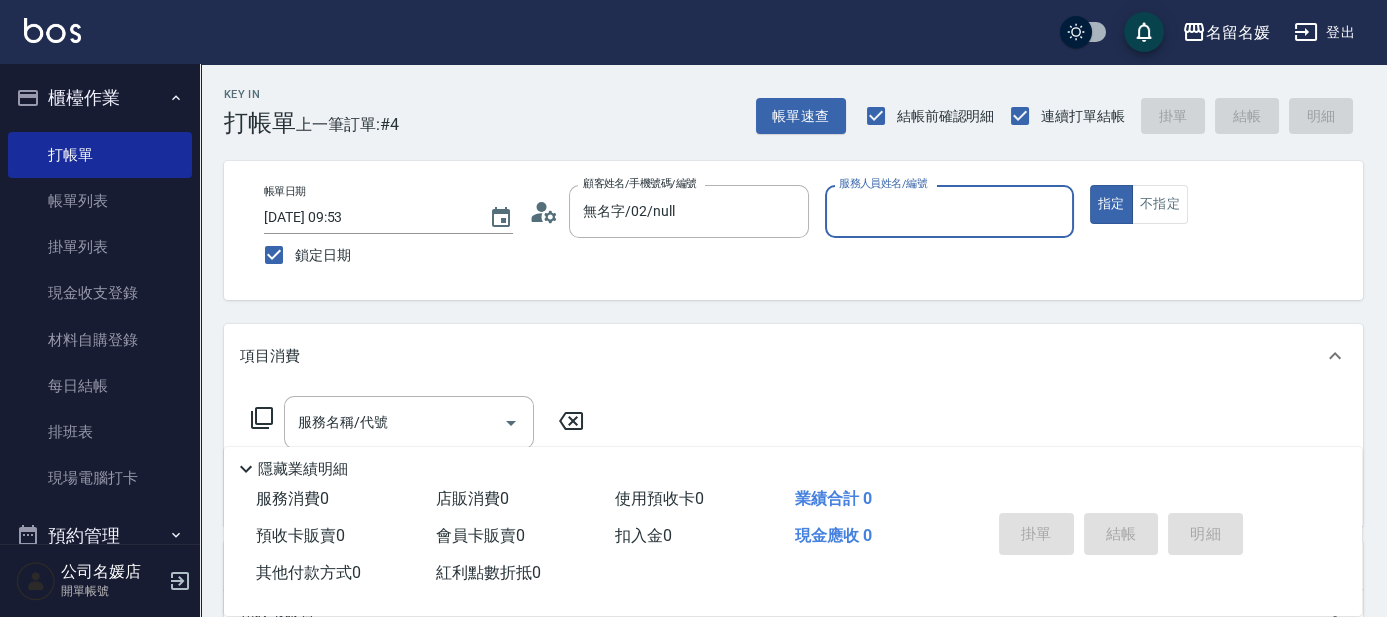 click on "服務人員姓名/編號" at bounding box center [949, 211] 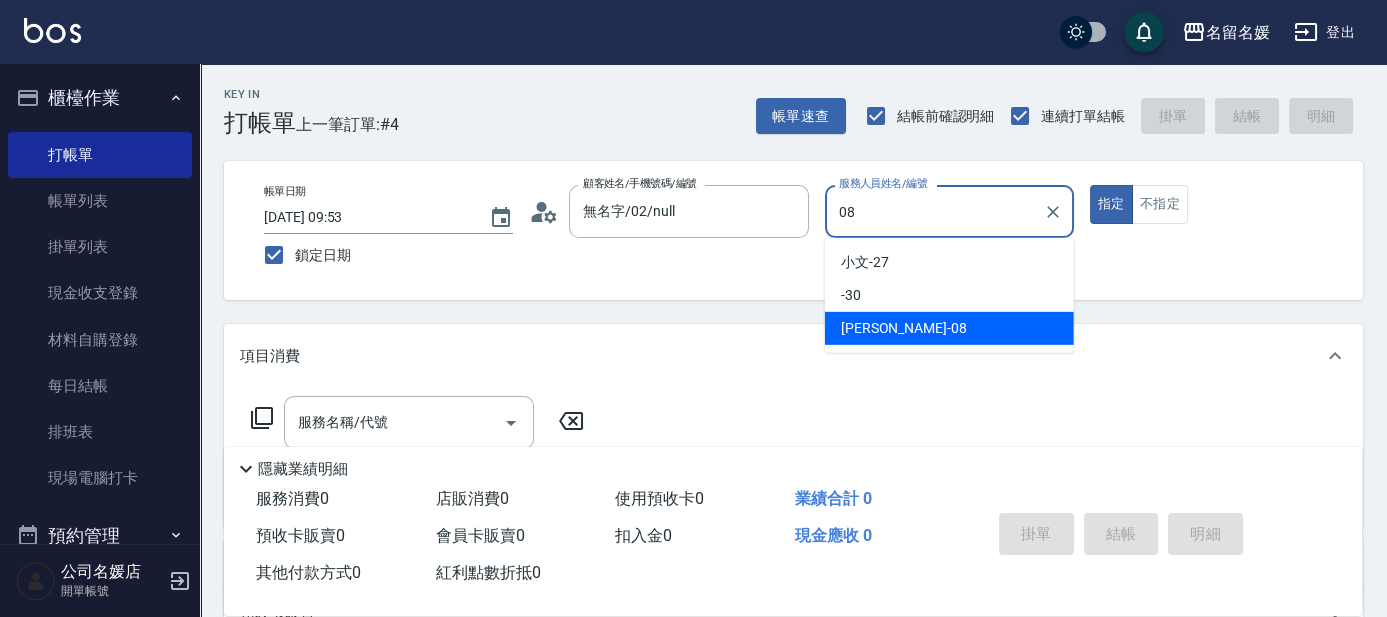 click on "[PERSON_NAME]-08" at bounding box center (949, 328) 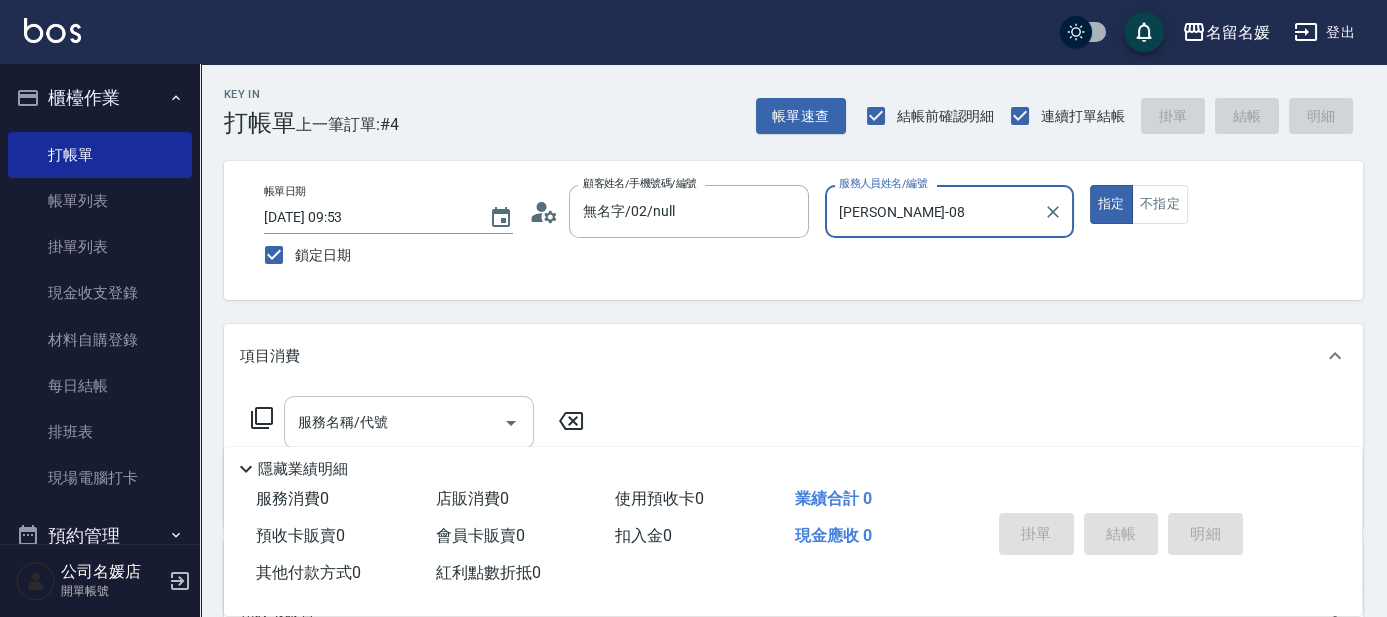 type on "[PERSON_NAME]-08" 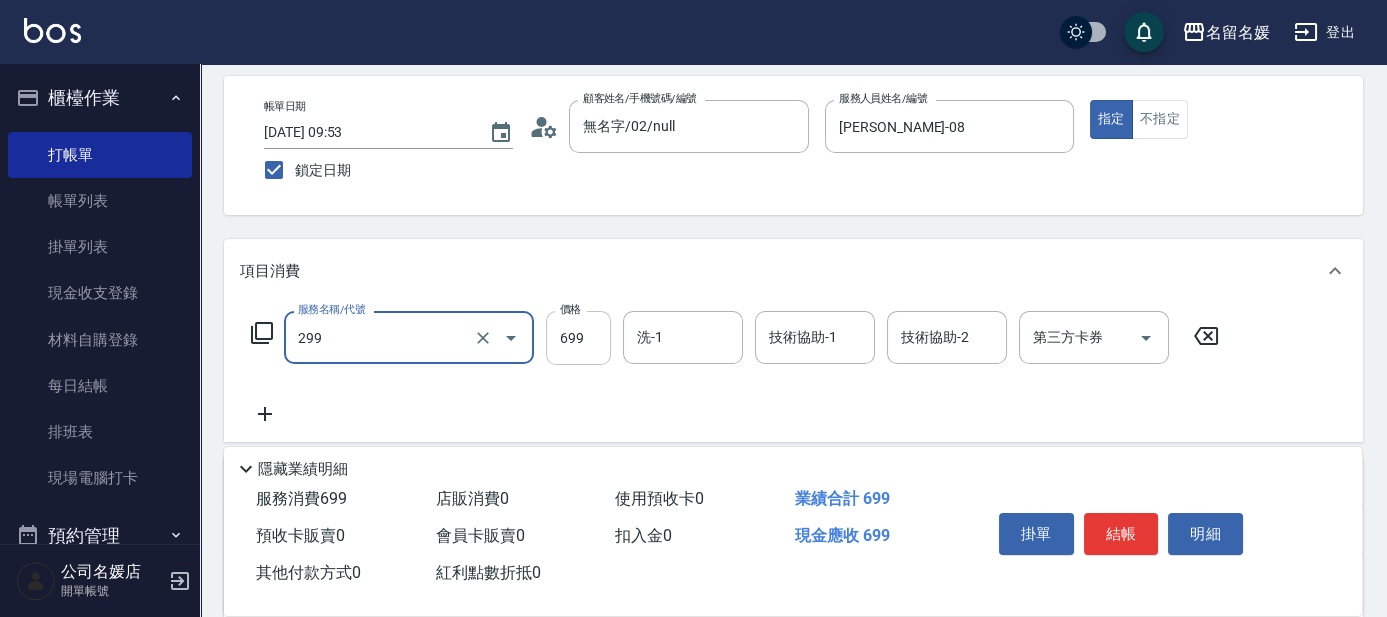 scroll, scrollTop: 90, scrollLeft: 0, axis: vertical 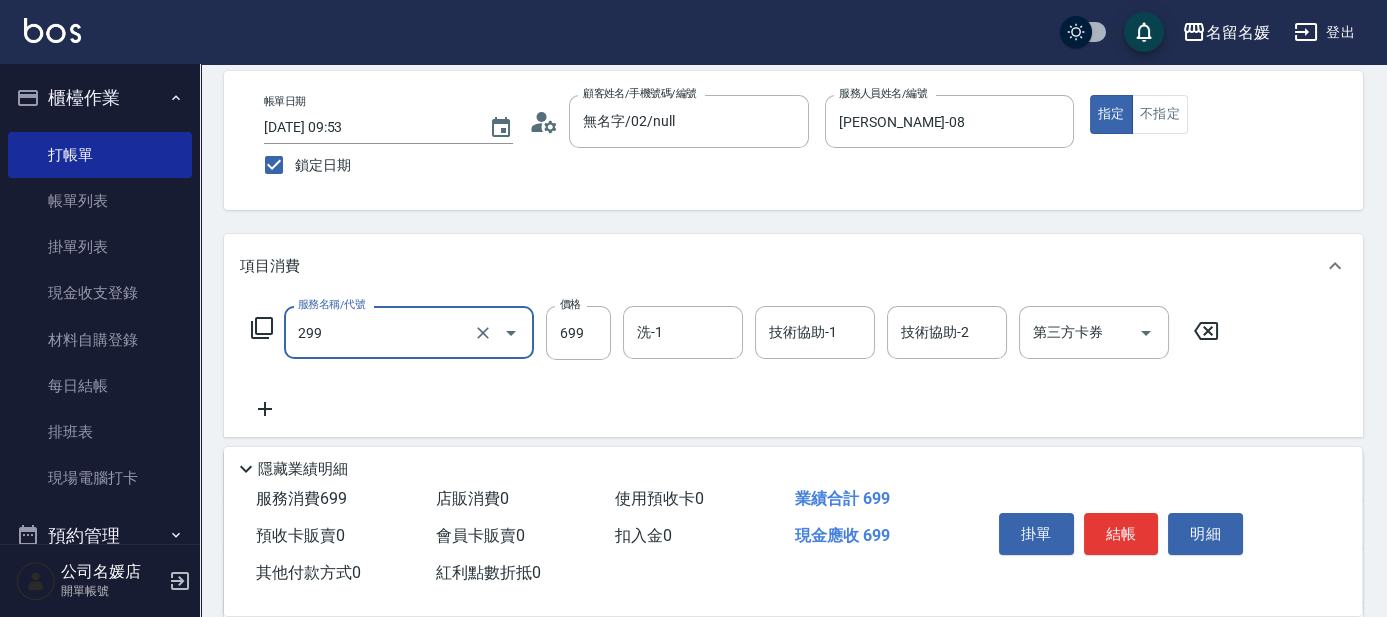 click on "299" at bounding box center [381, 332] 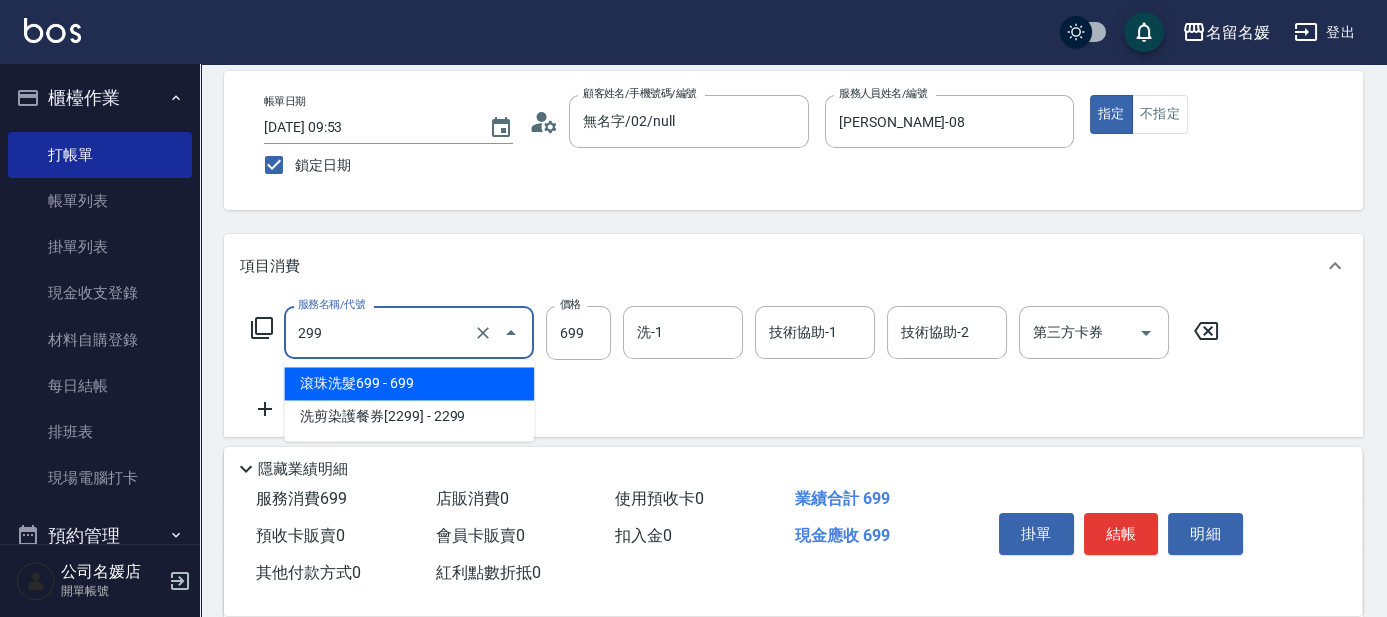click on "滾珠洗髮699 - 699" at bounding box center [409, 383] 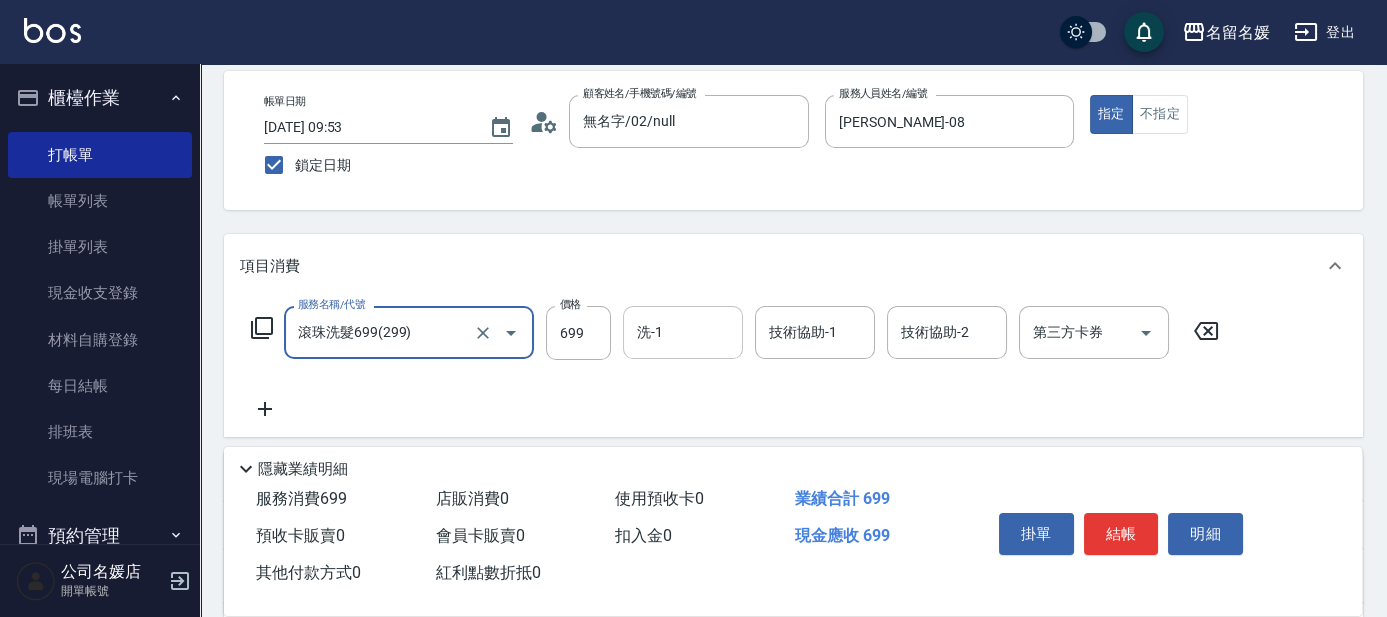 type on "滾珠洗髮699(299)" 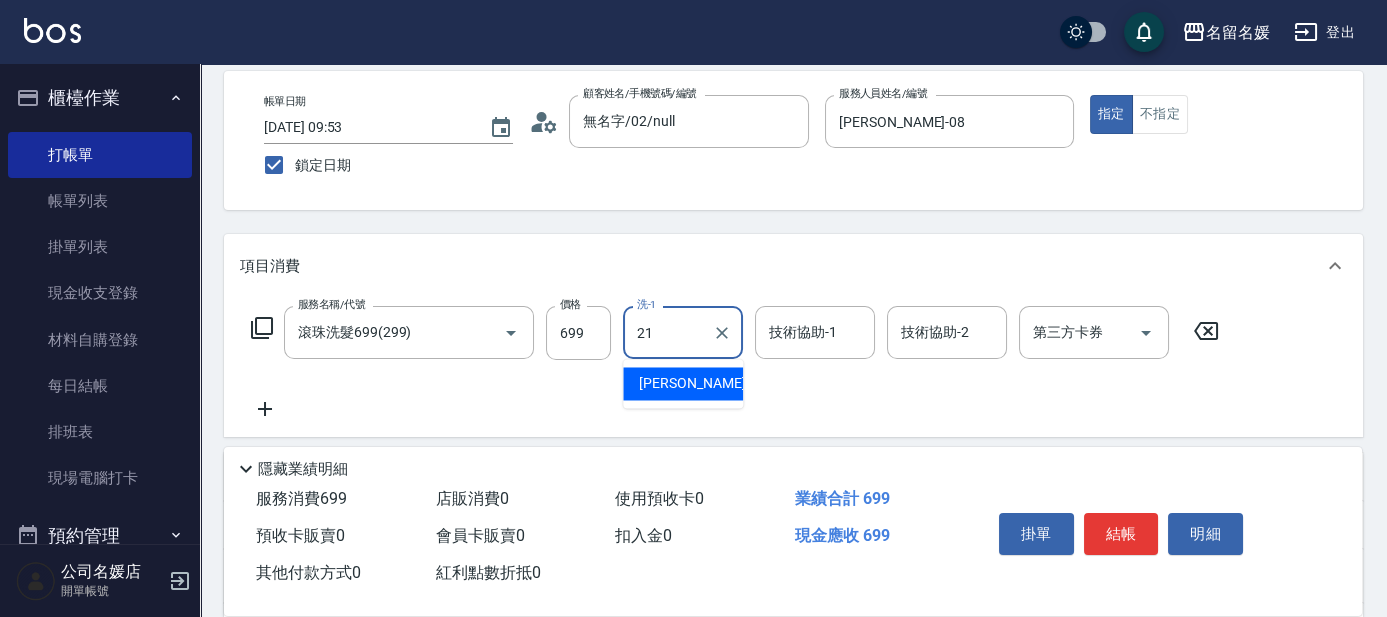type on "[PERSON_NAME]-21" 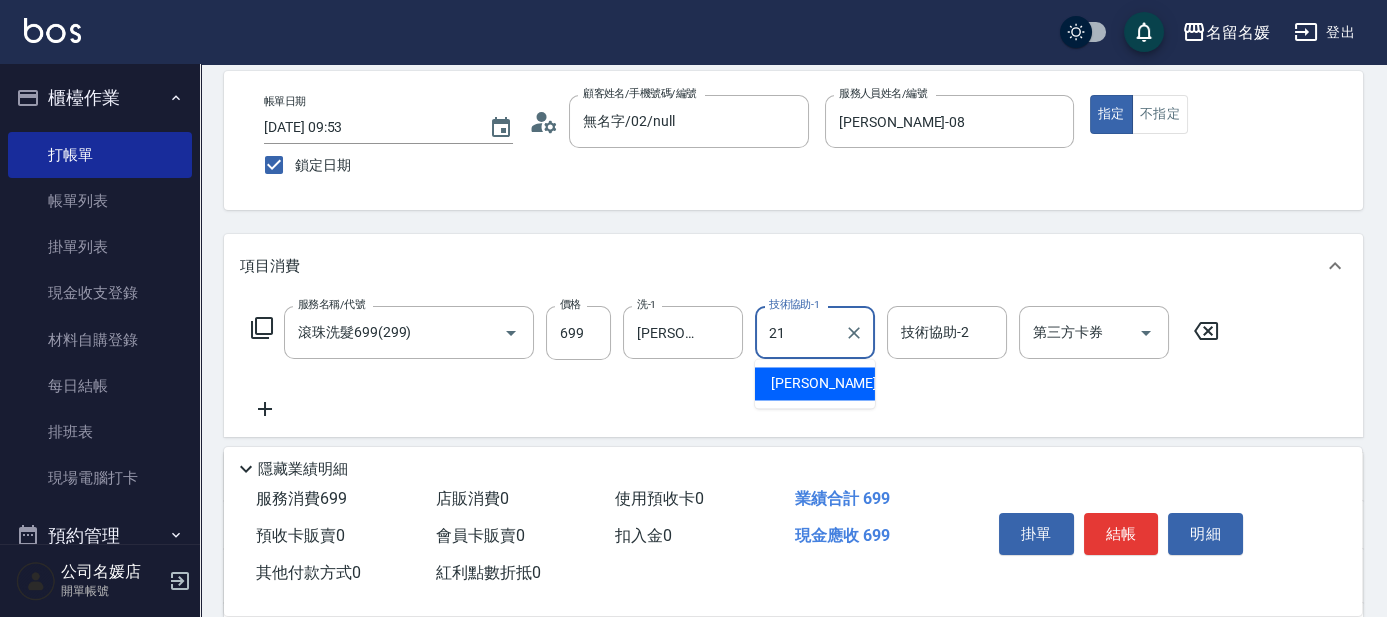 click on "[PERSON_NAME]-21" at bounding box center [834, 383] 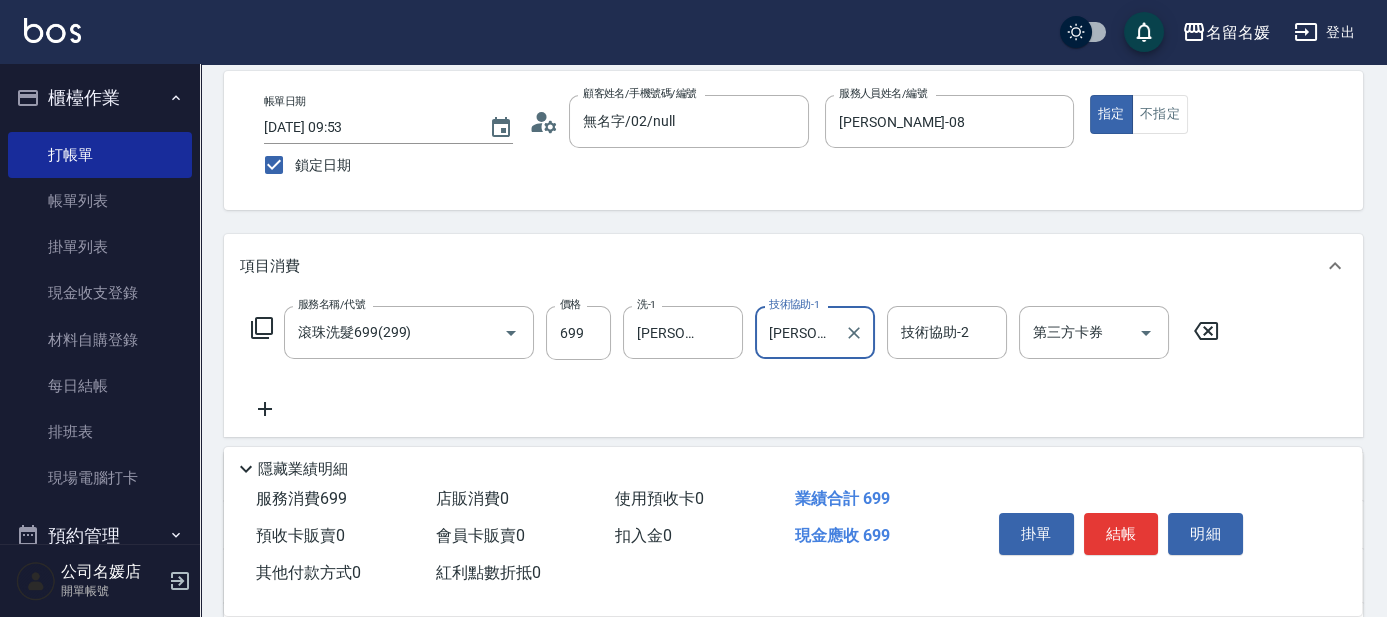 type on "[PERSON_NAME]-21" 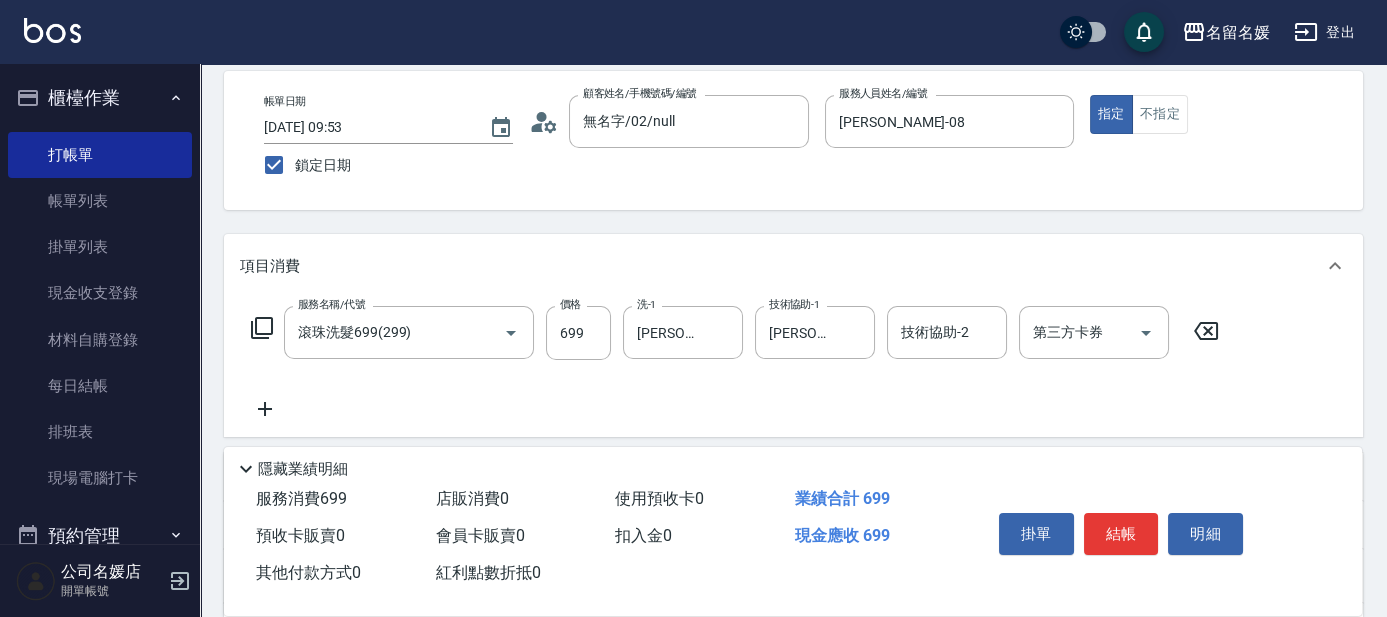click 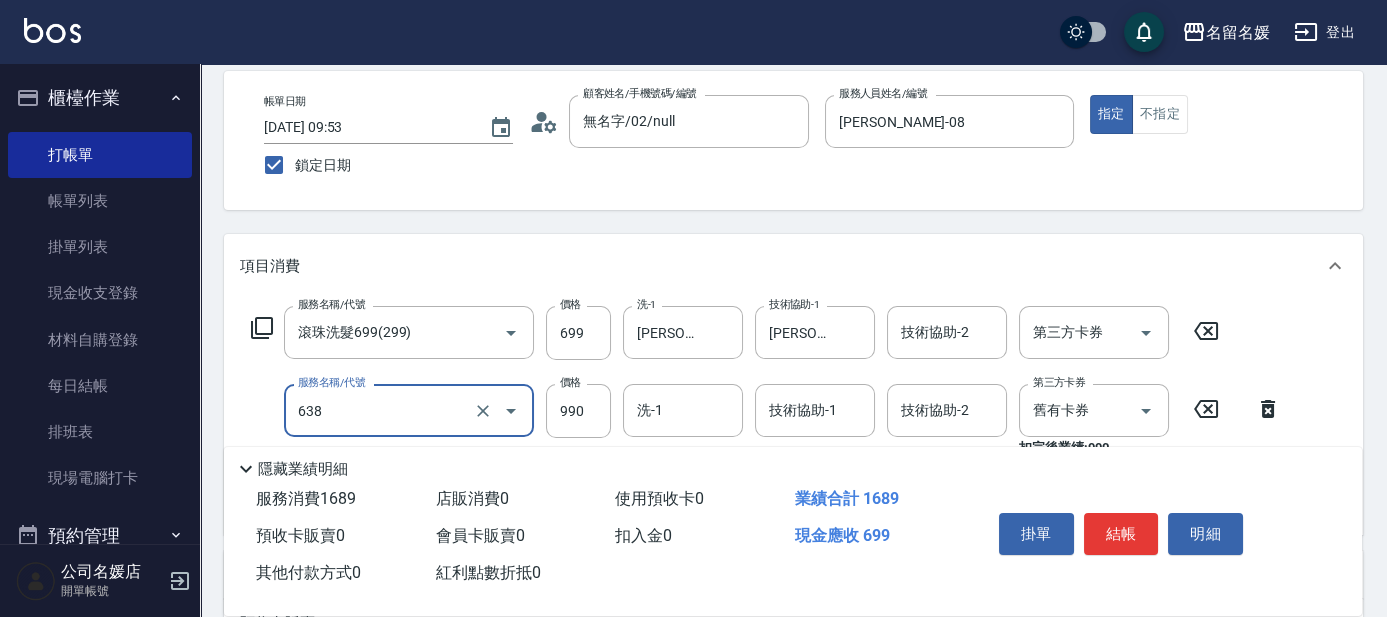 click on "638" at bounding box center (381, 410) 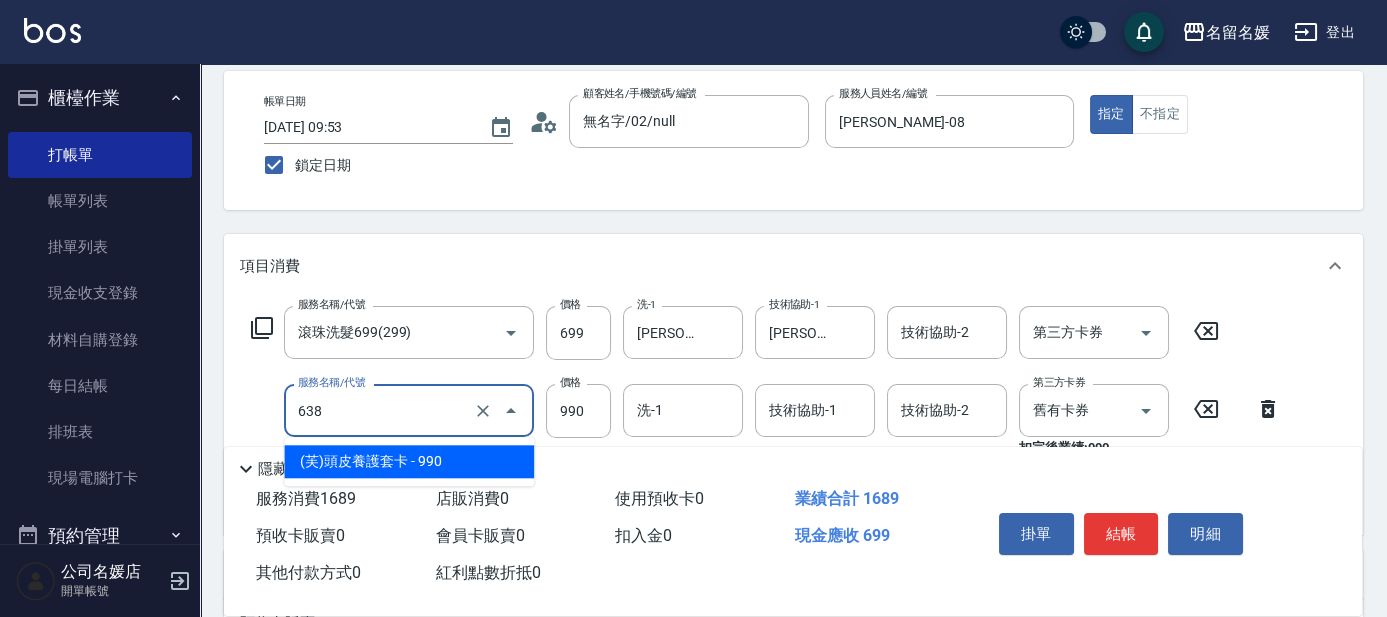 drag, startPoint x: 406, startPoint y: 451, endPoint x: 651, endPoint y: 442, distance: 245.16525 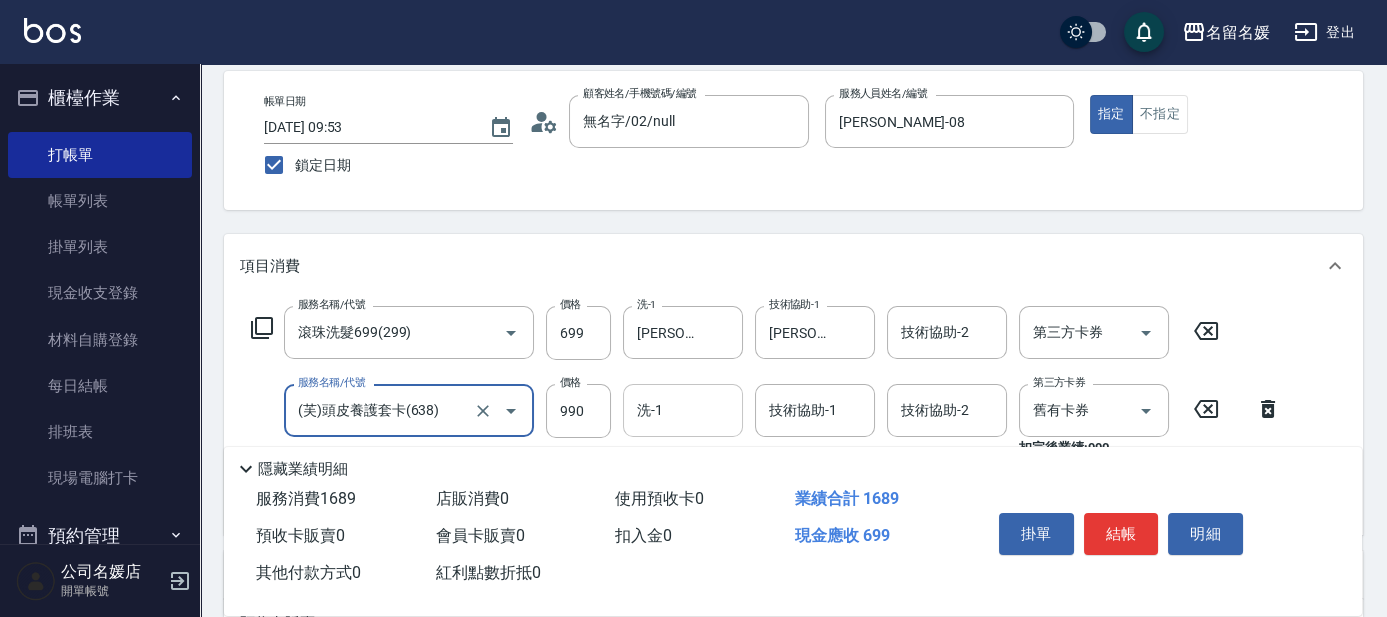 type on "(芙)頭皮養護套卡(638)" 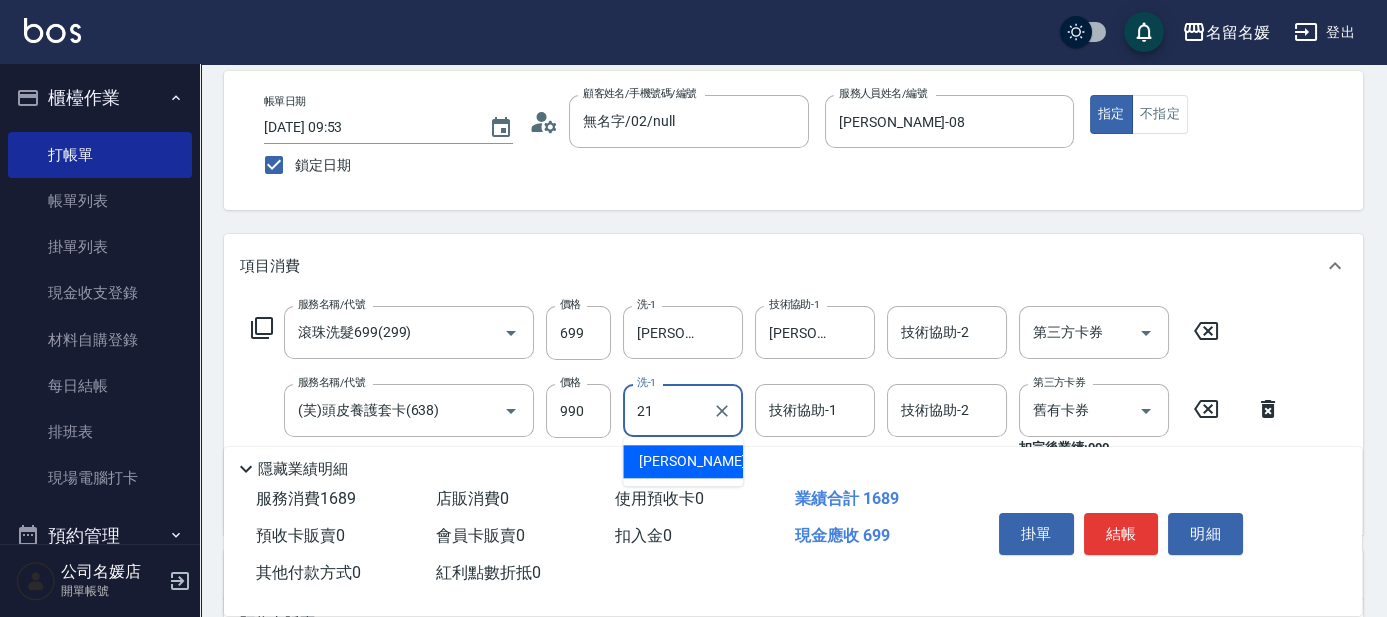 click on "[PERSON_NAME]-21" at bounding box center (683, 461) 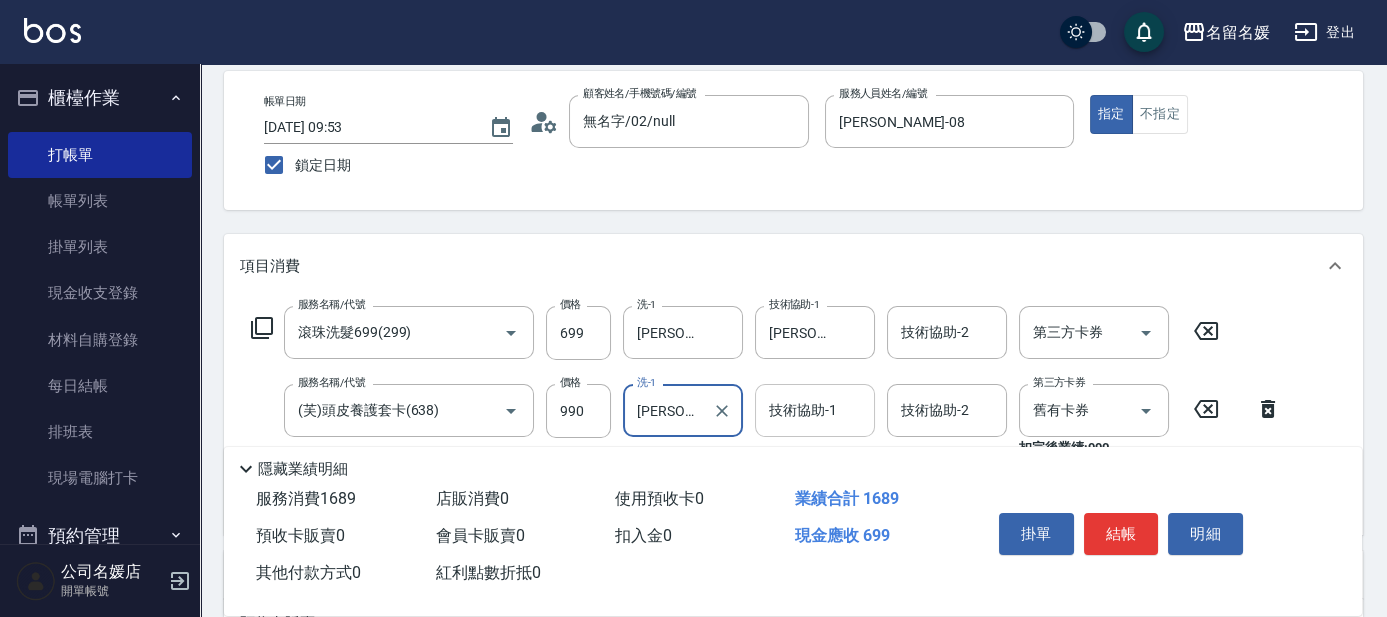 type on "[PERSON_NAME]-21" 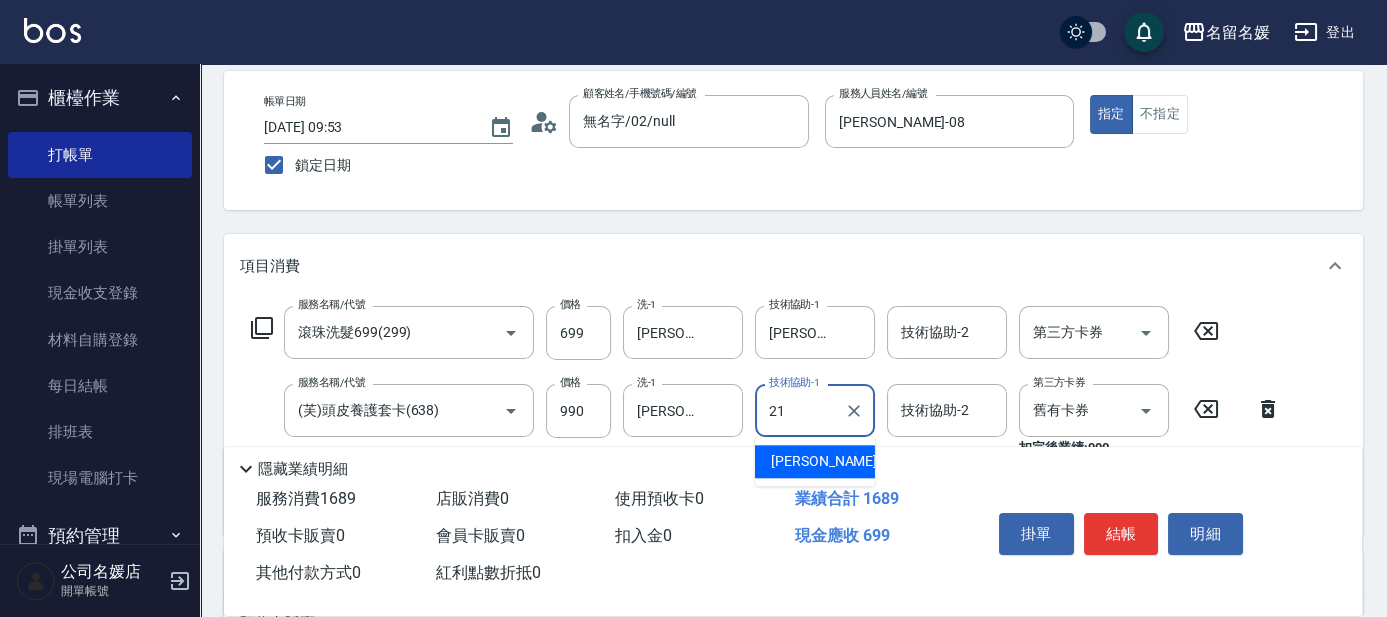 click on "[PERSON_NAME]-21" at bounding box center (834, 461) 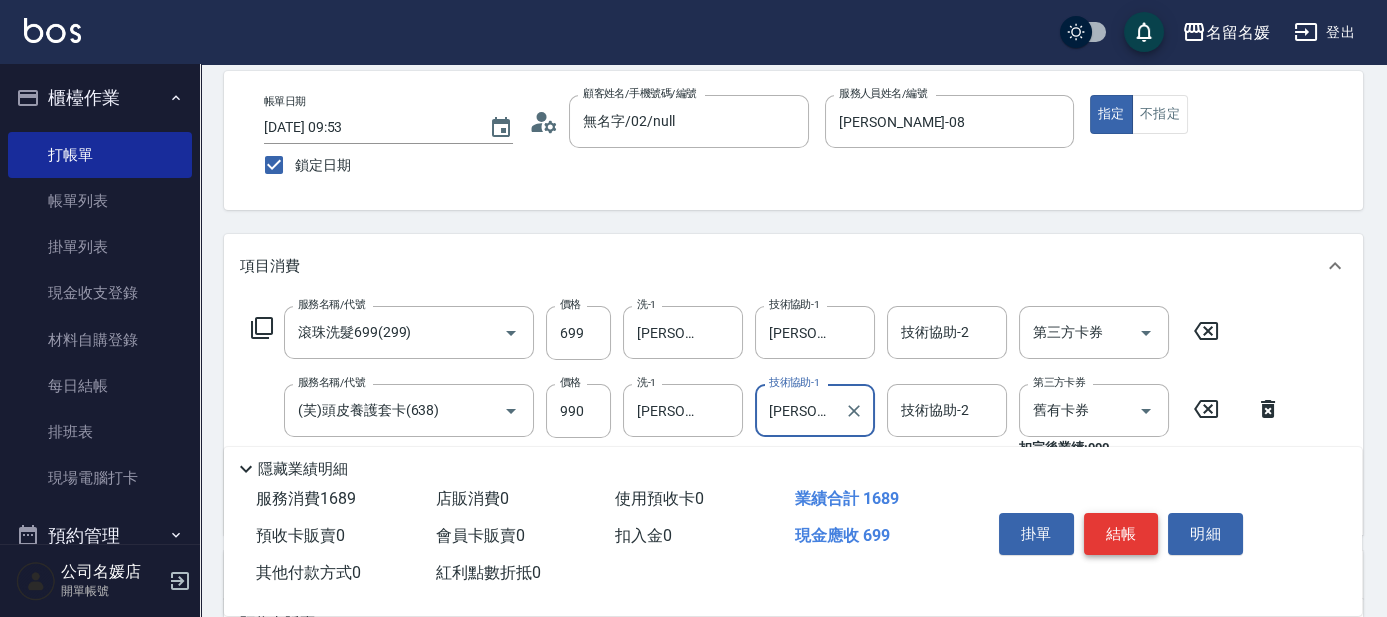 type on "[PERSON_NAME]-21" 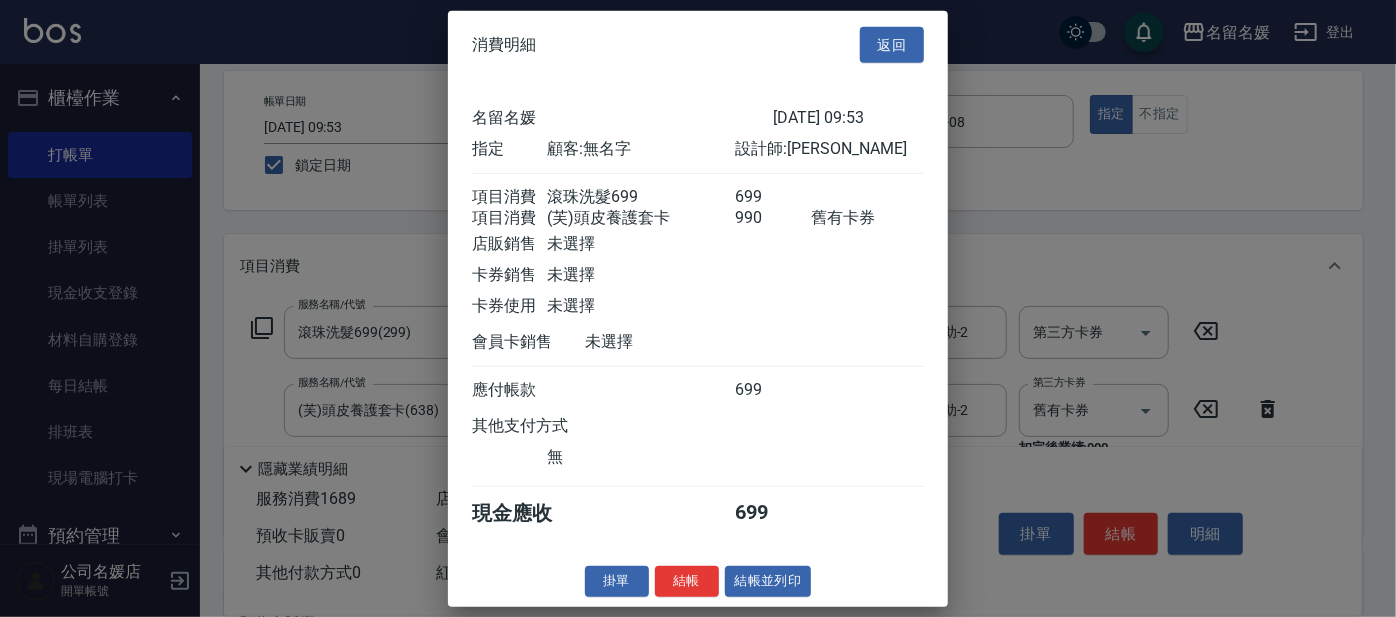 drag, startPoint x: 677, startPoint y: 590, endPoint x: 608, endPoint y: 549, distance: 80.26207 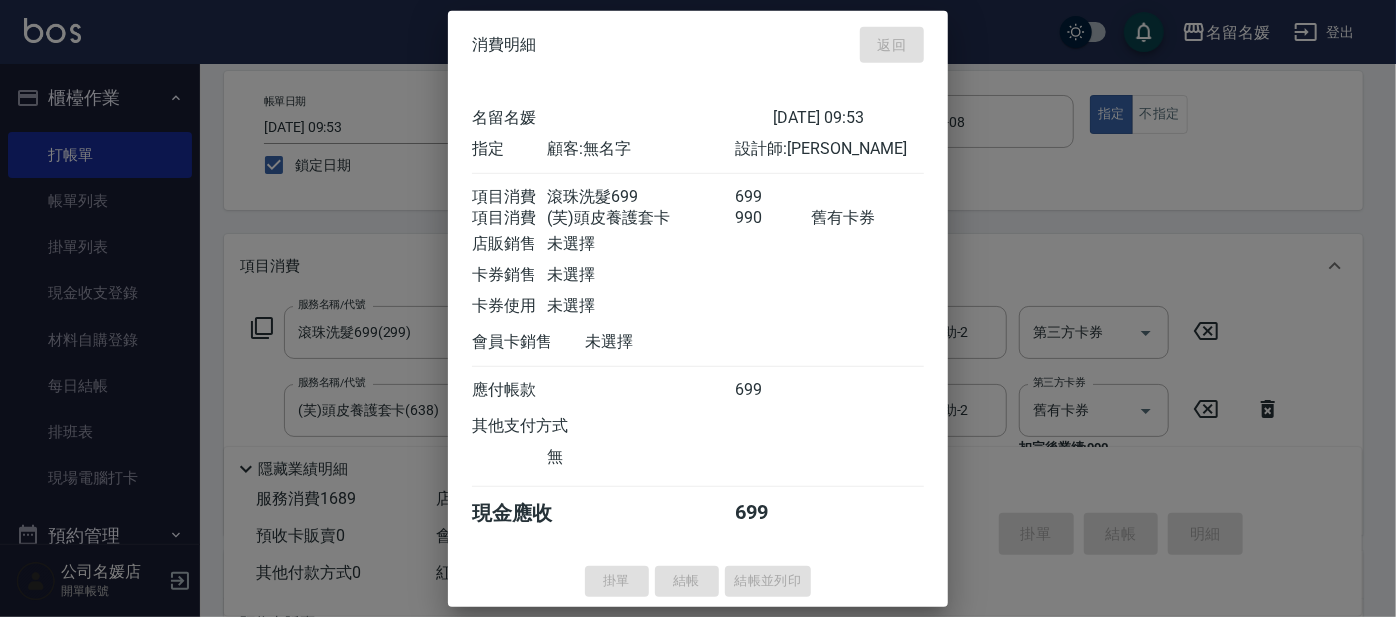 type 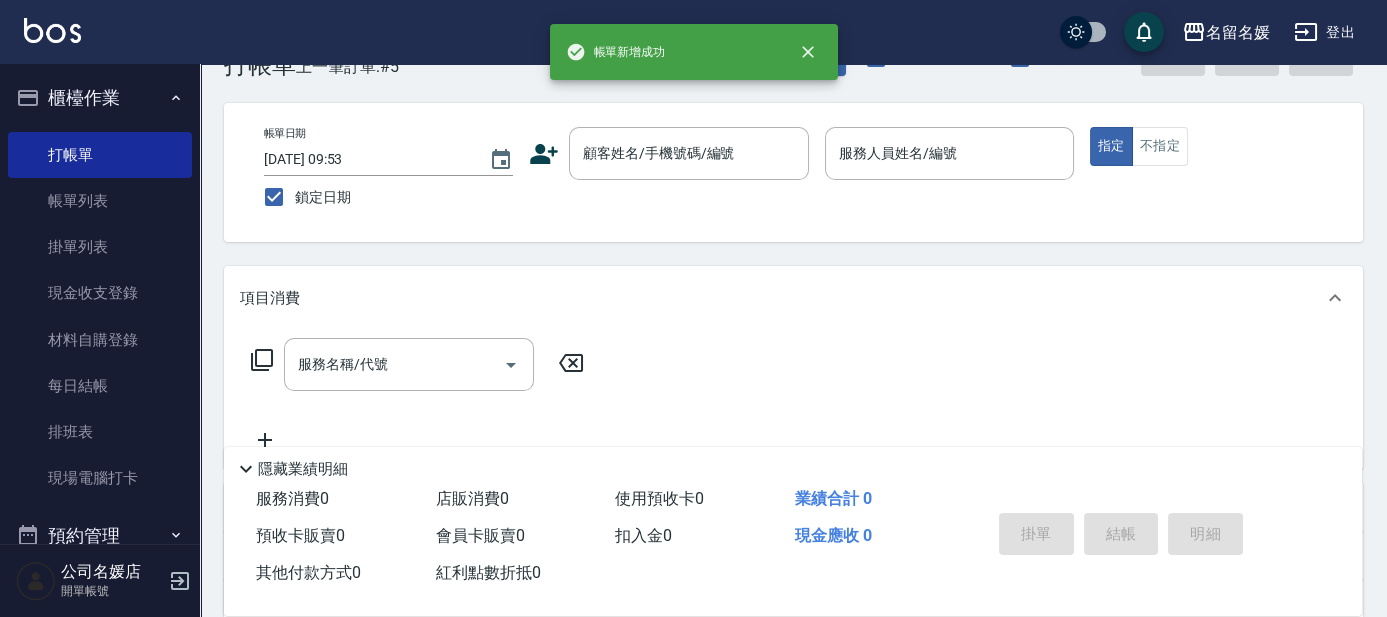 scroll, scrollTop: 0, scrollLeft: 0, axis: both 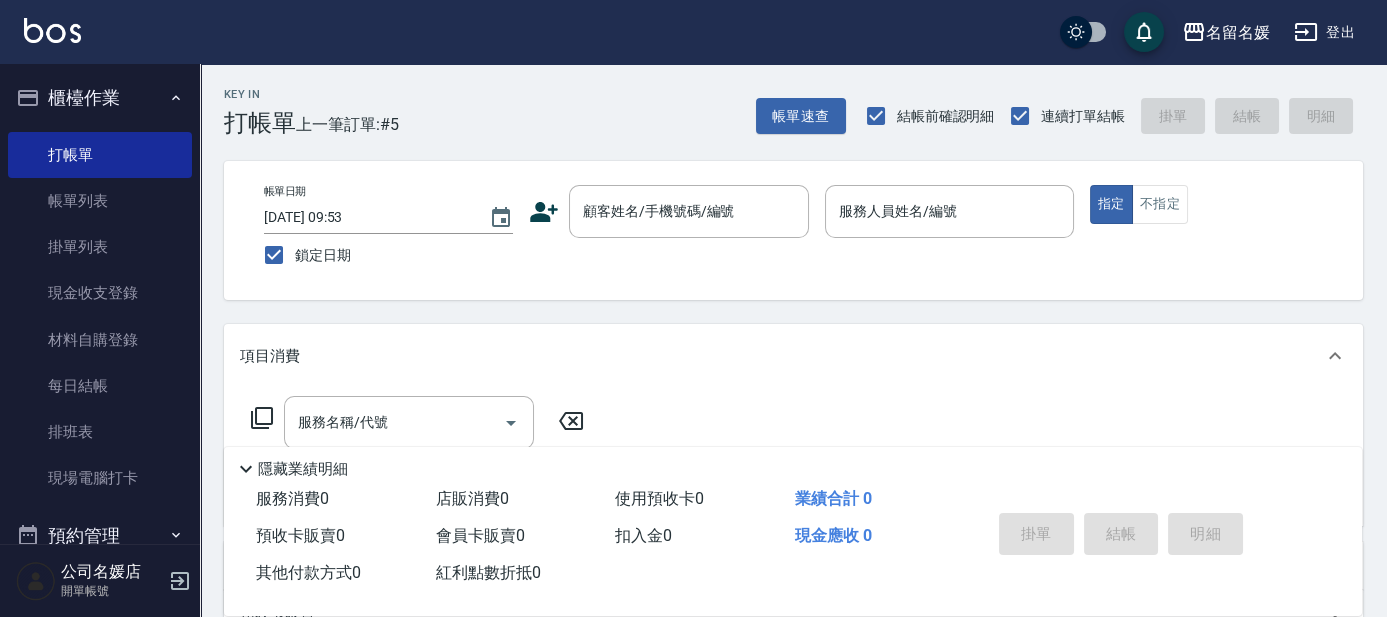 click on "項目消費" at bounding box center [793, 356] 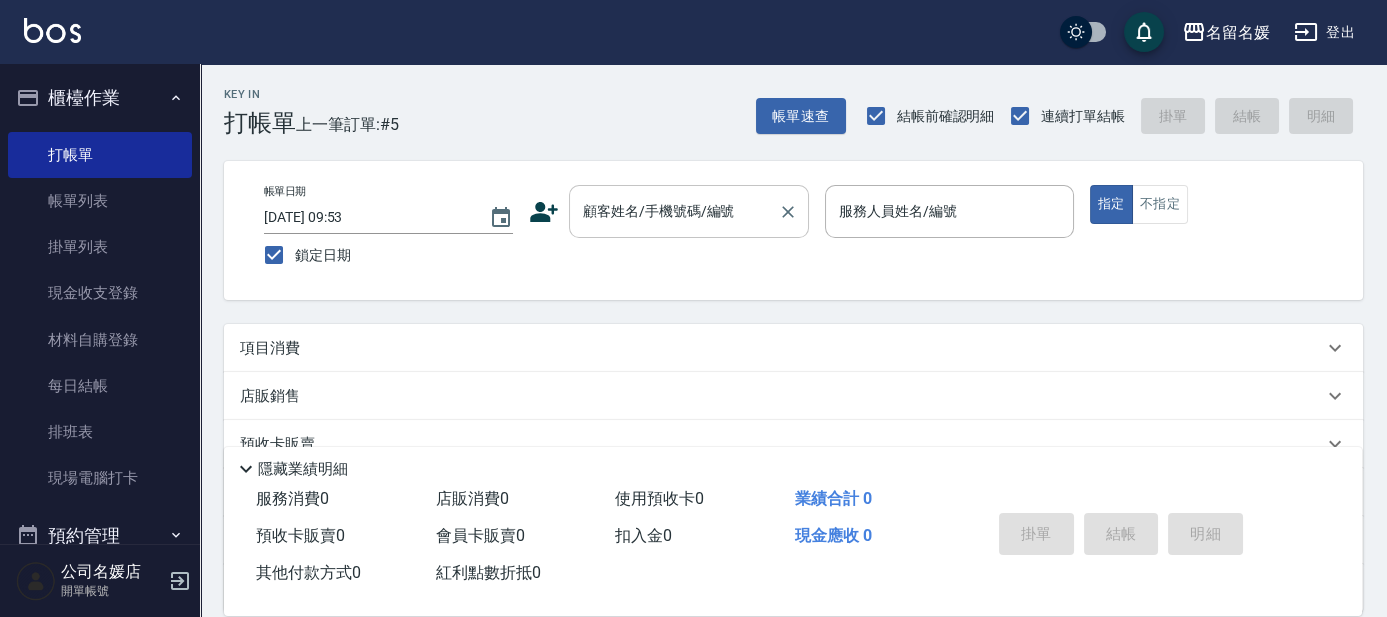 click on "顧客姓名/手機號碼/編號" at bounding box center (674, 211) 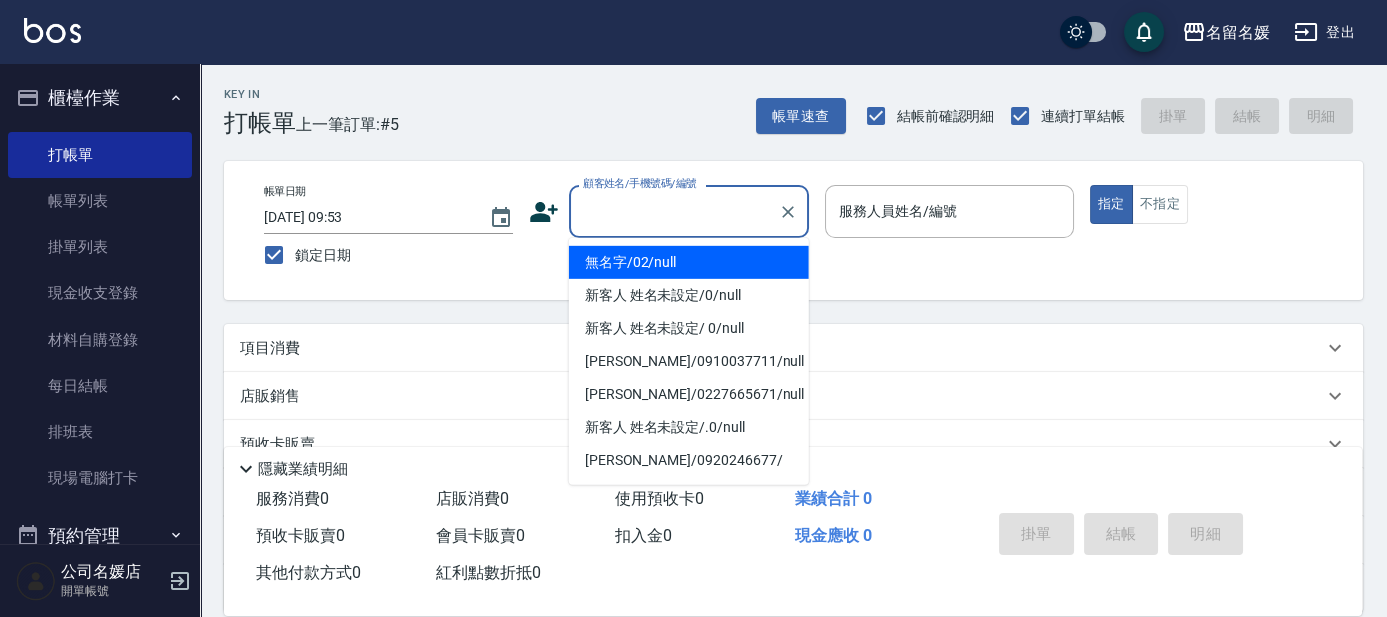 drag, startPoint x: 661, startPoint y: 255, endPoint x: 856, endPoint y: 187, distance: 206.51634 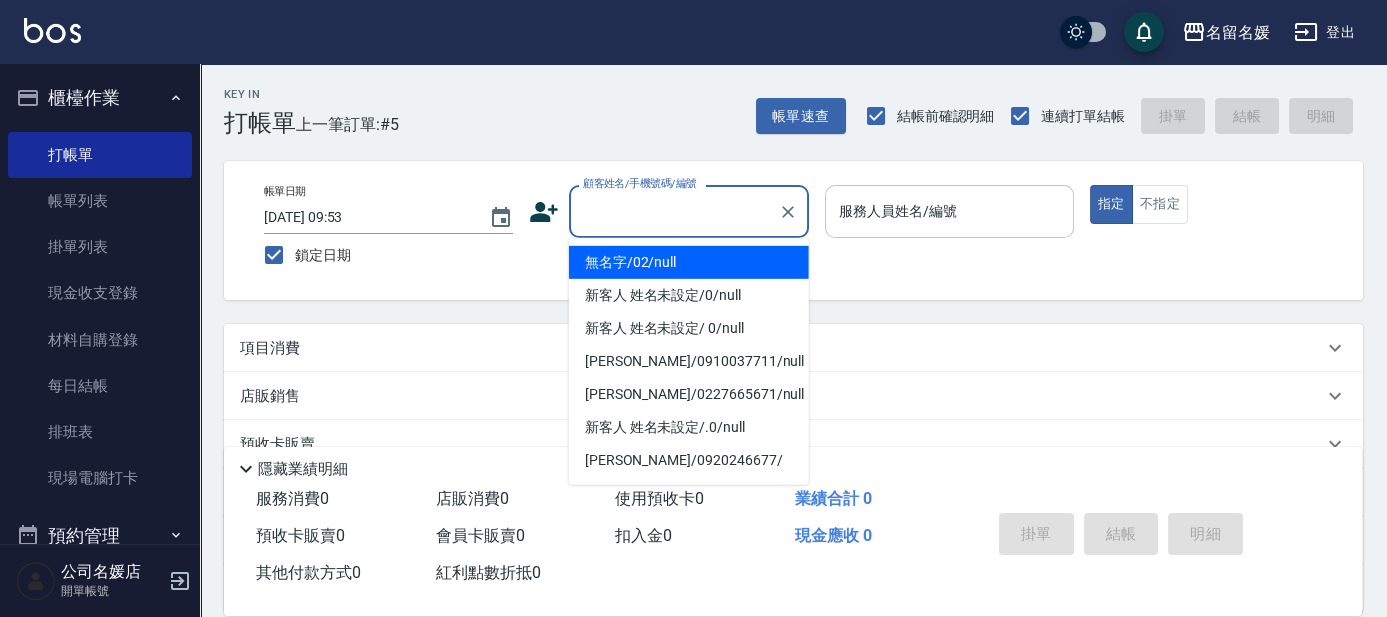 type on "無名字/02/null" 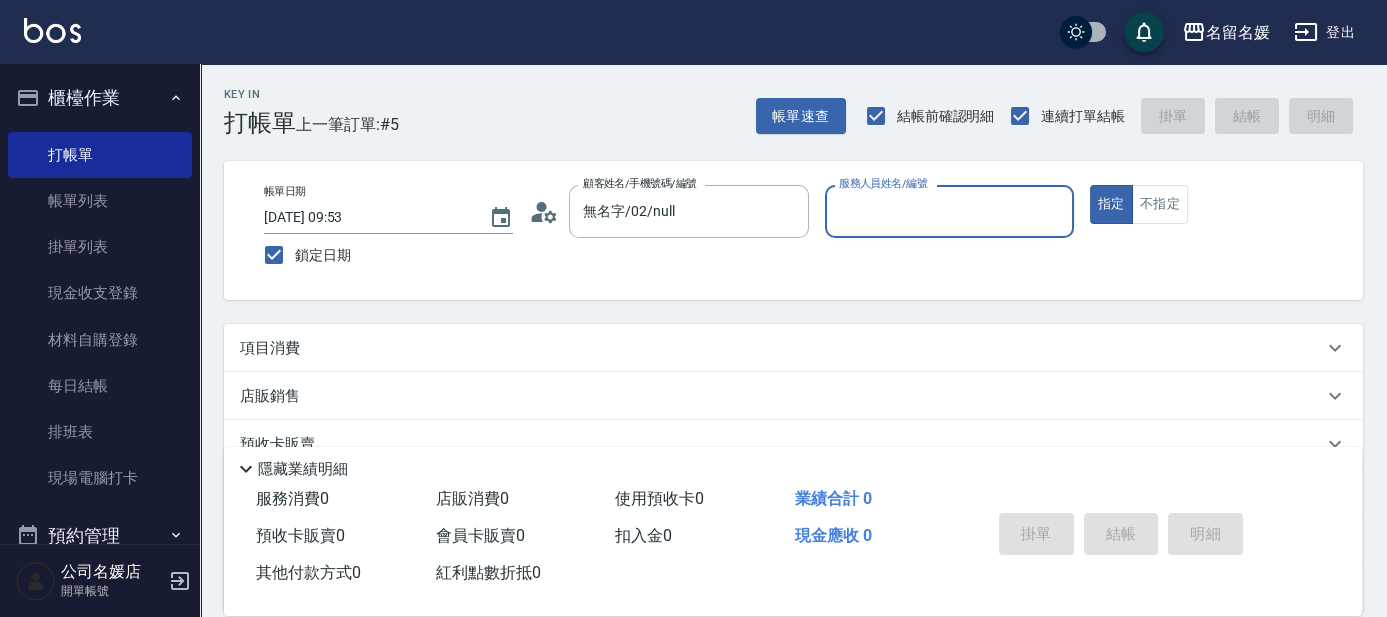 click on "服務人員姓名/編號" at bounding box center (949, 211) 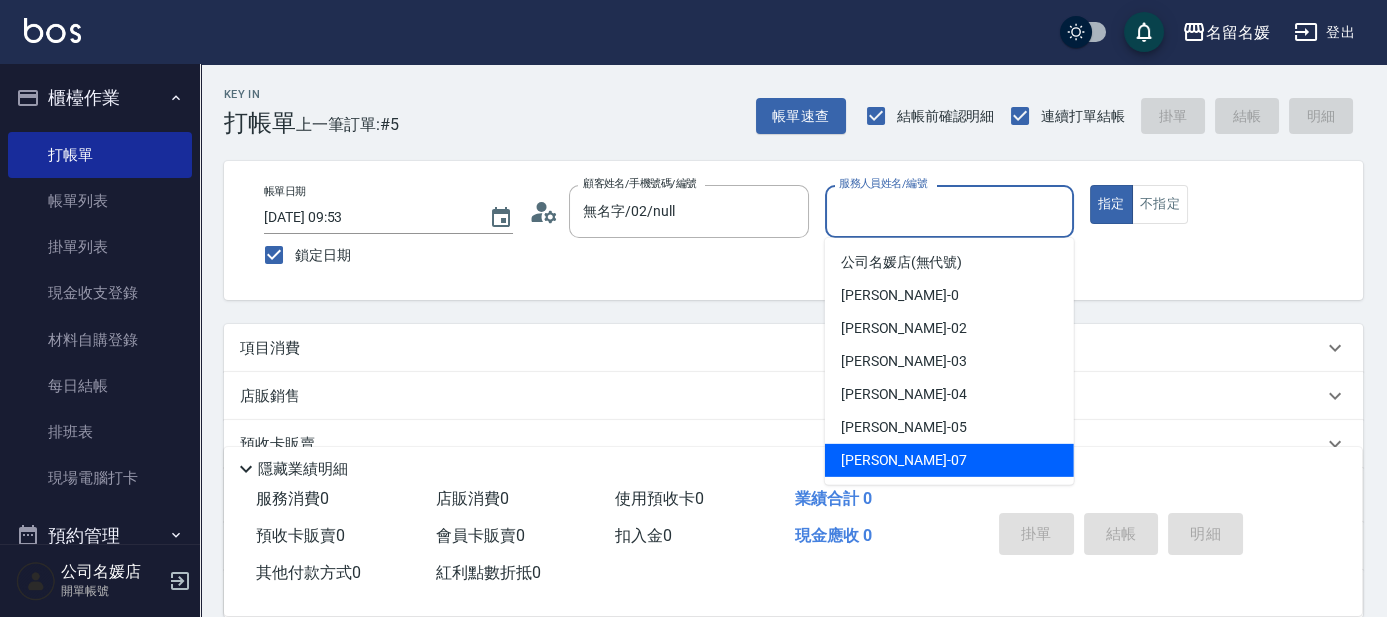 click on "[PERSON_NAME] -07" at bounding box center (904, 460) 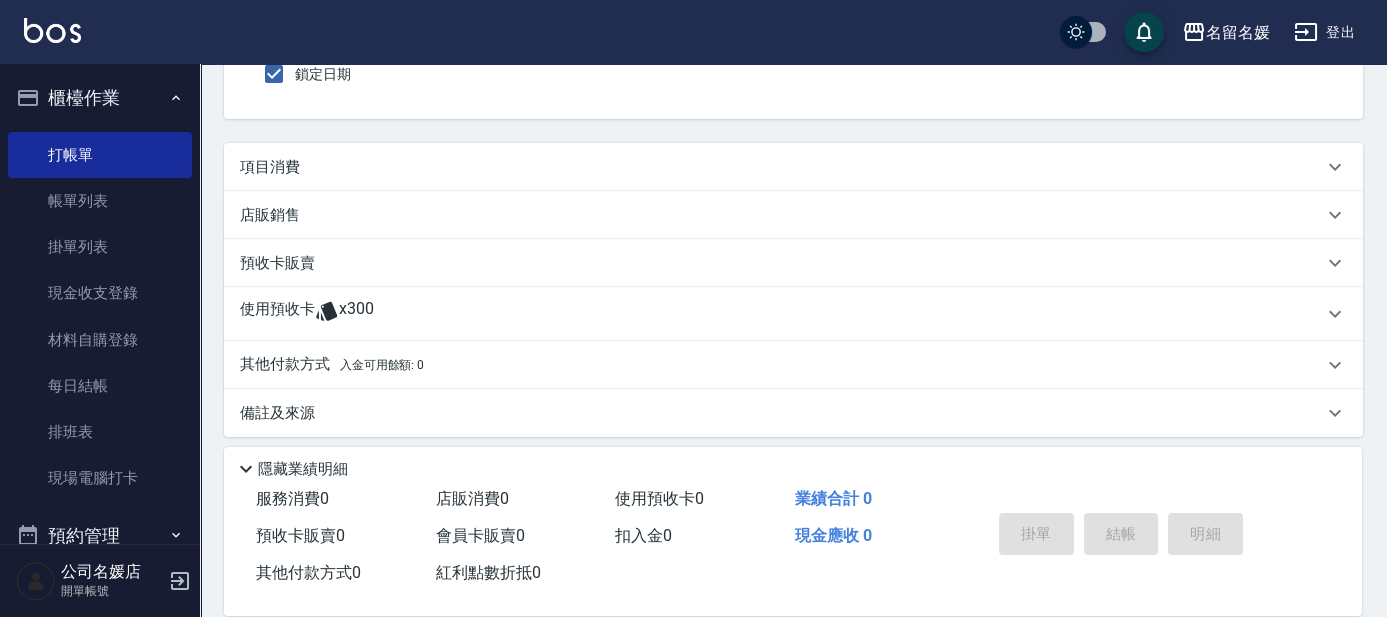 scroll, scrollTop: 0, scrollLeft: 0, axis: both 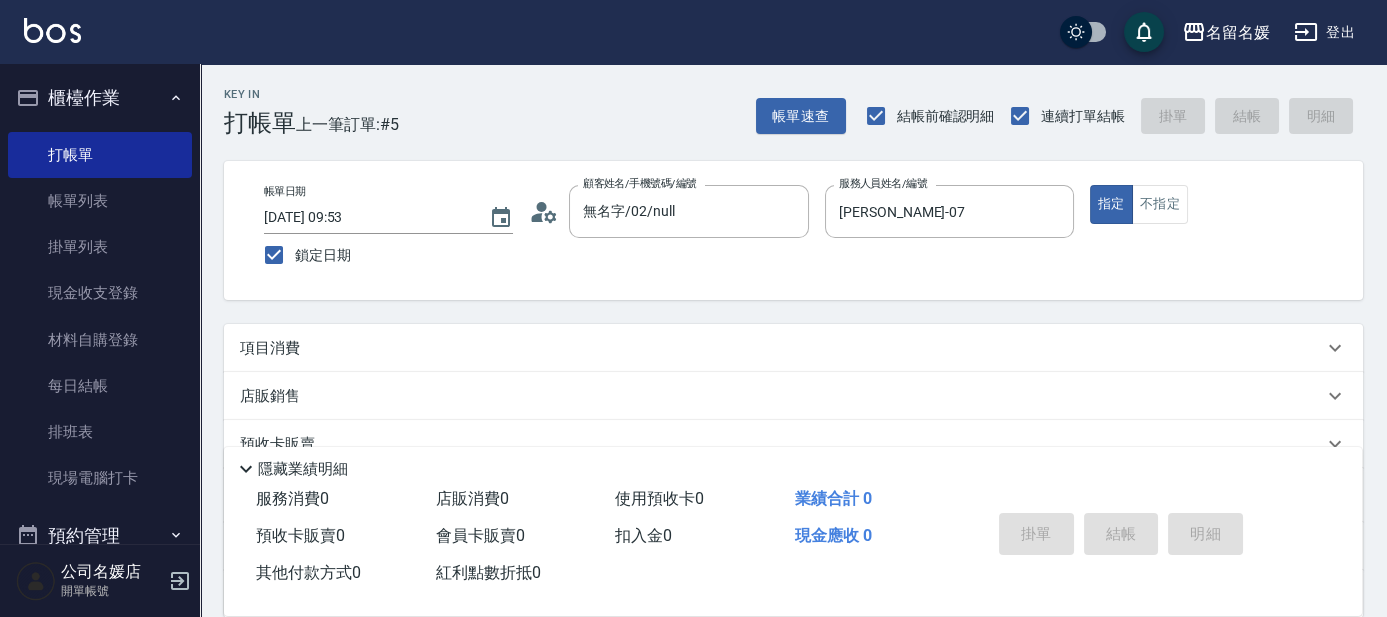 click on "項目消費" at bounding box center [270, 348] 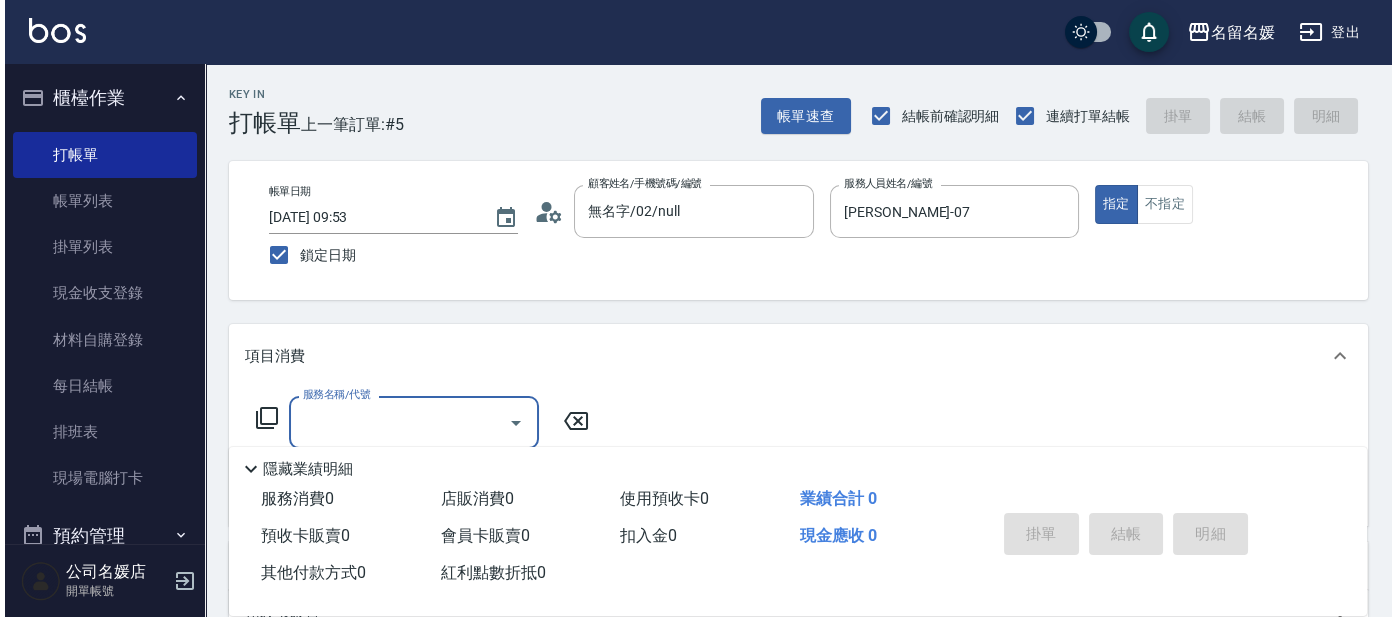 scroll, scrollTop: 0, scrollLeft: 0, axis: both 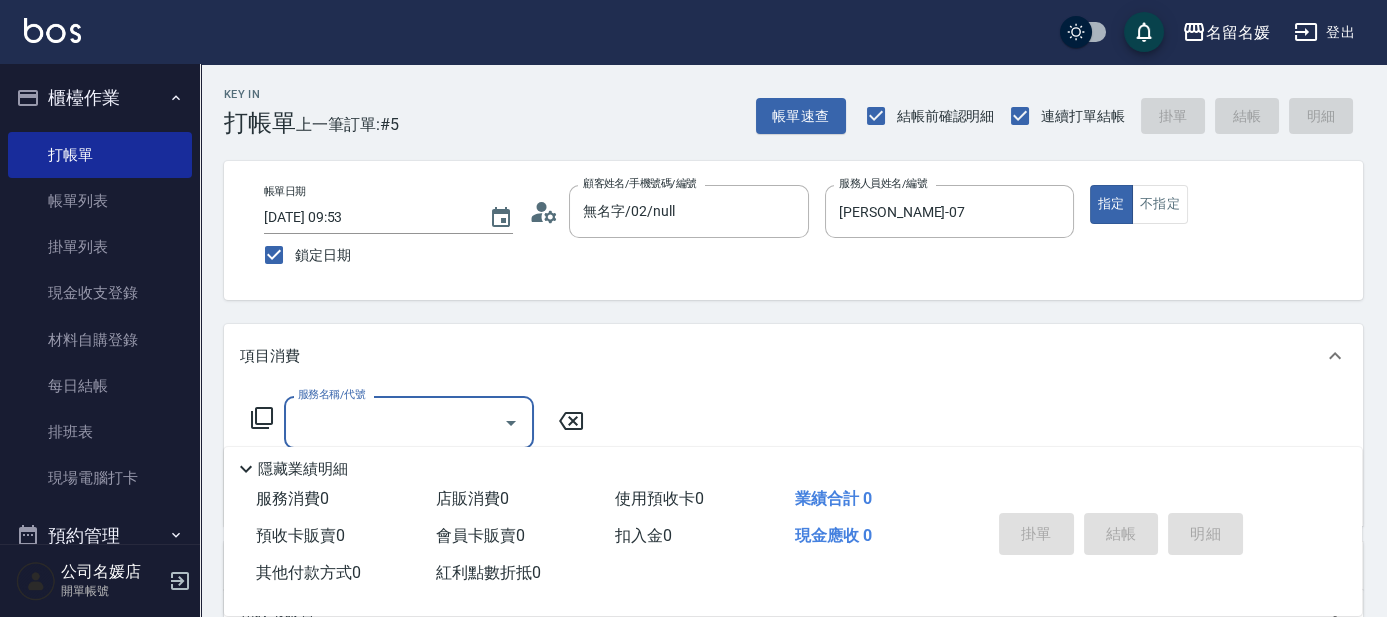 click 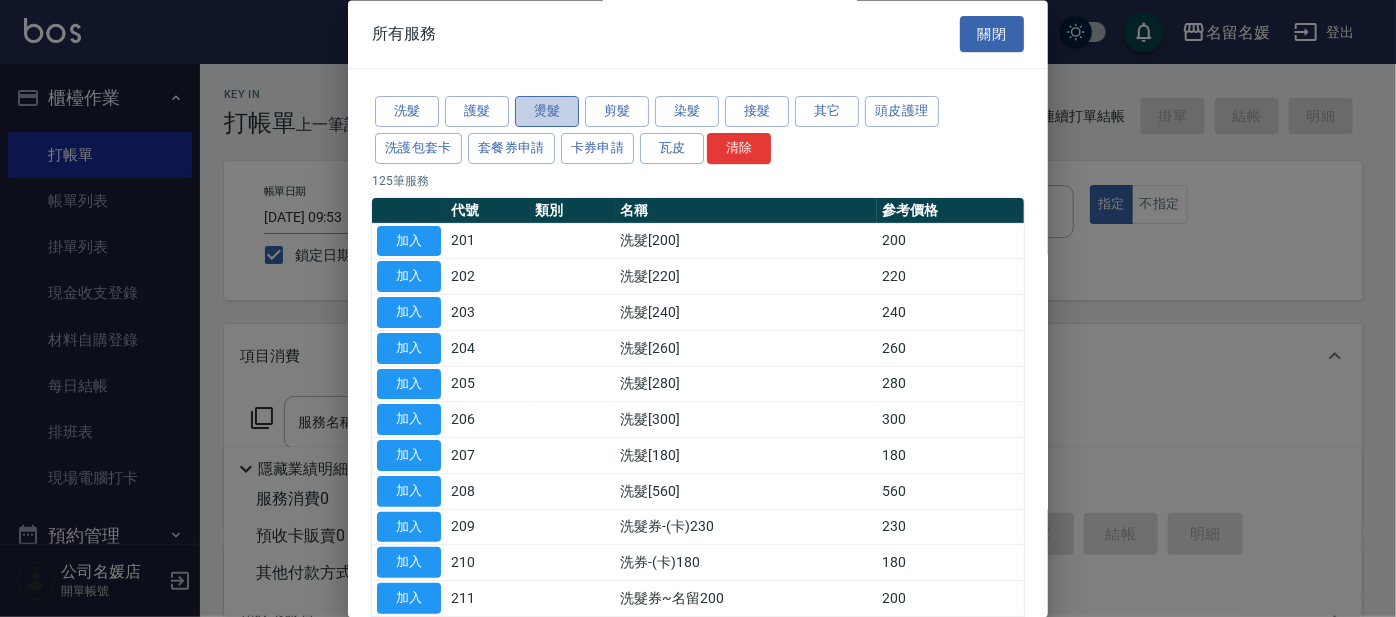 click on "燙髮" at bounding box center (547, 112) 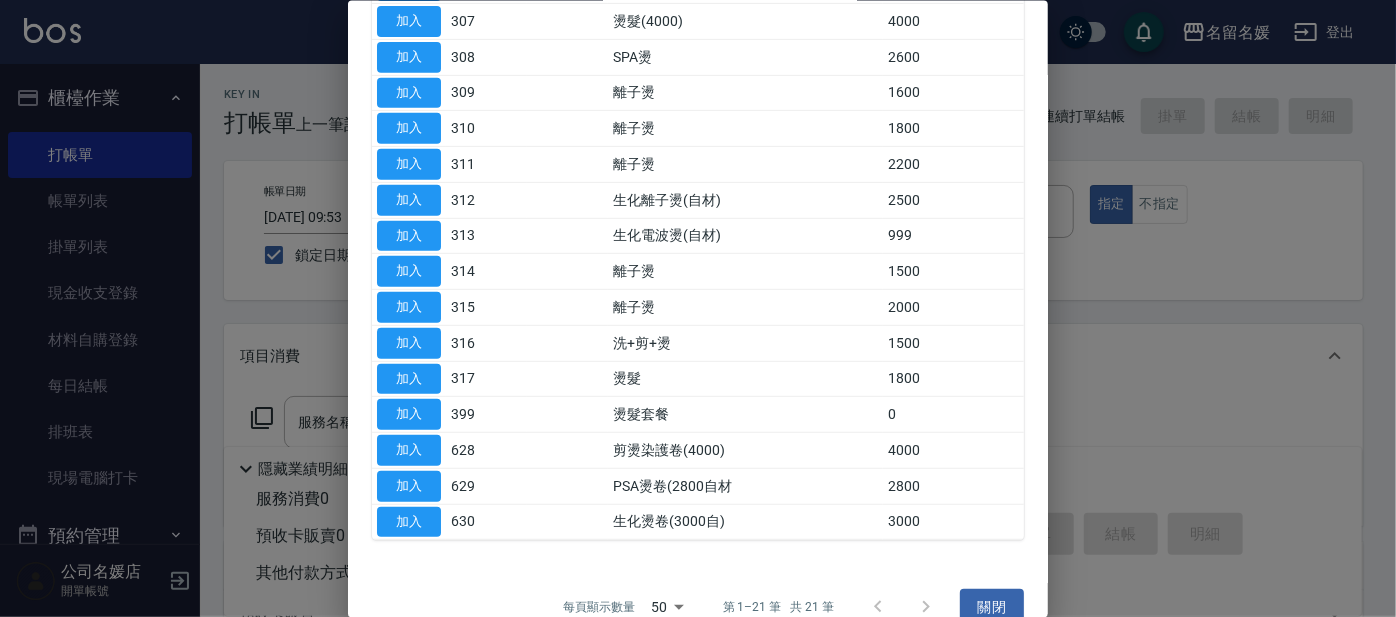 scroll, scrollTop: 461, scrollLeft: 0, axis: vertical 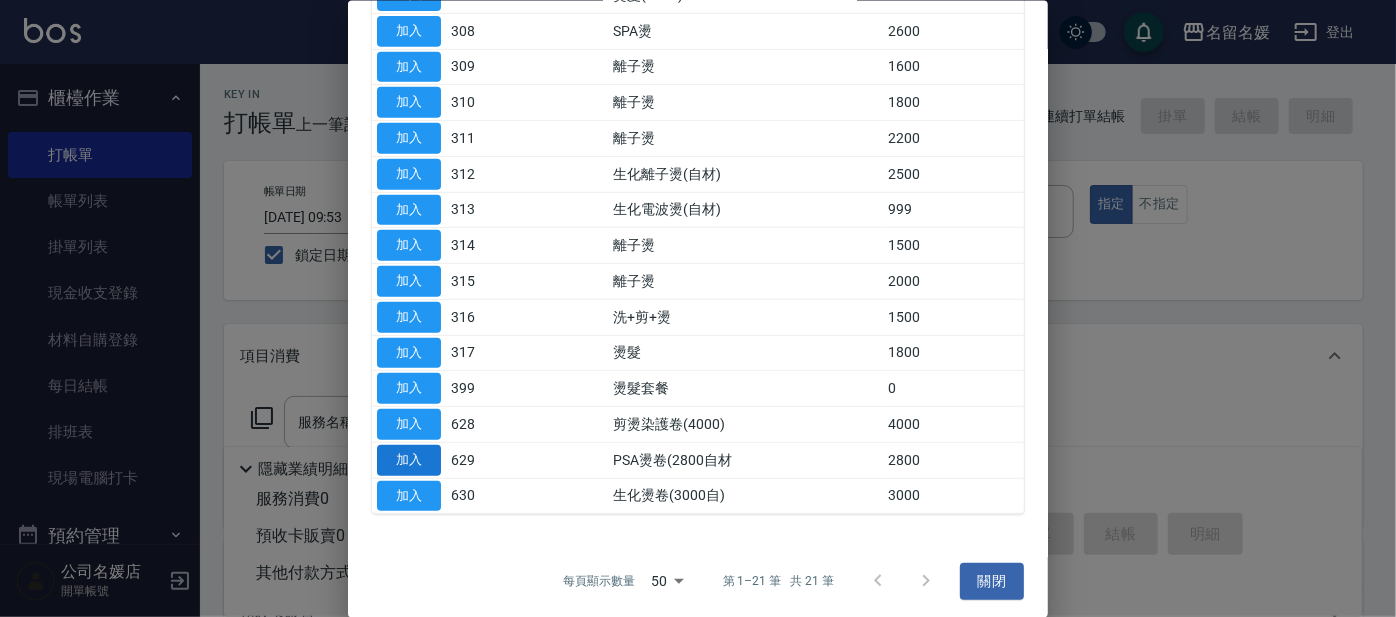 click on "加入" at bounding box center [409, 459] 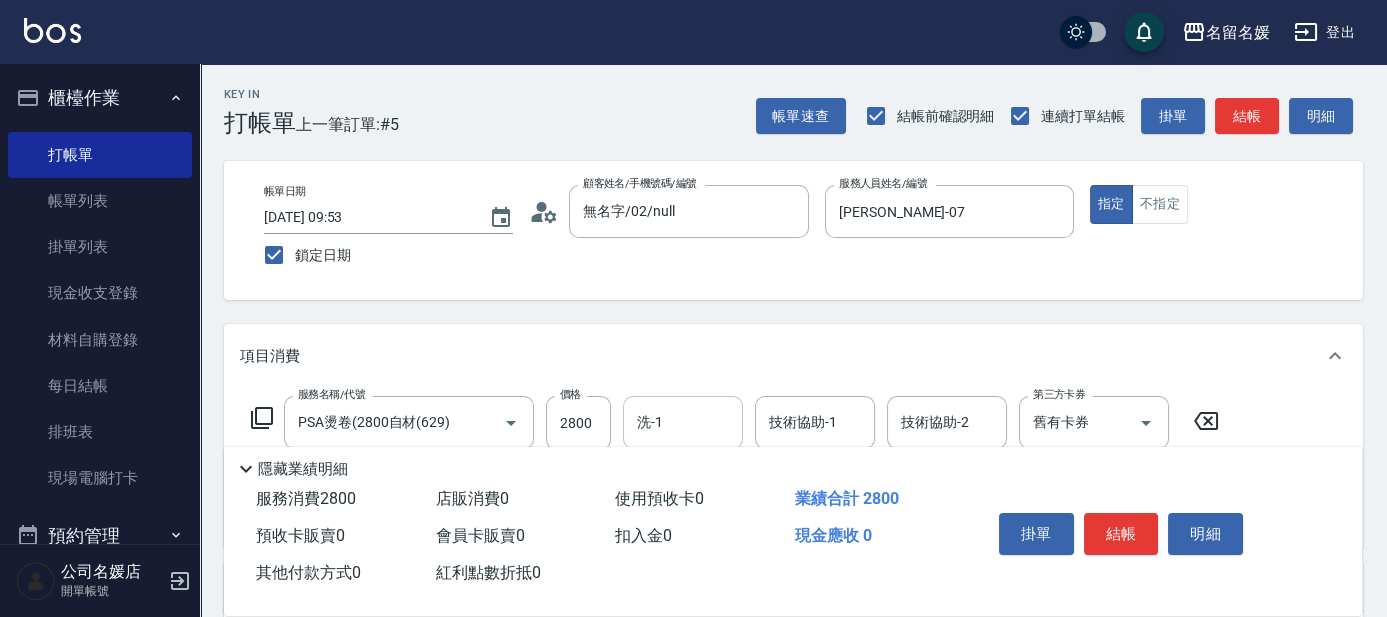 click on "洗-1" at bounding box center (683, 422) 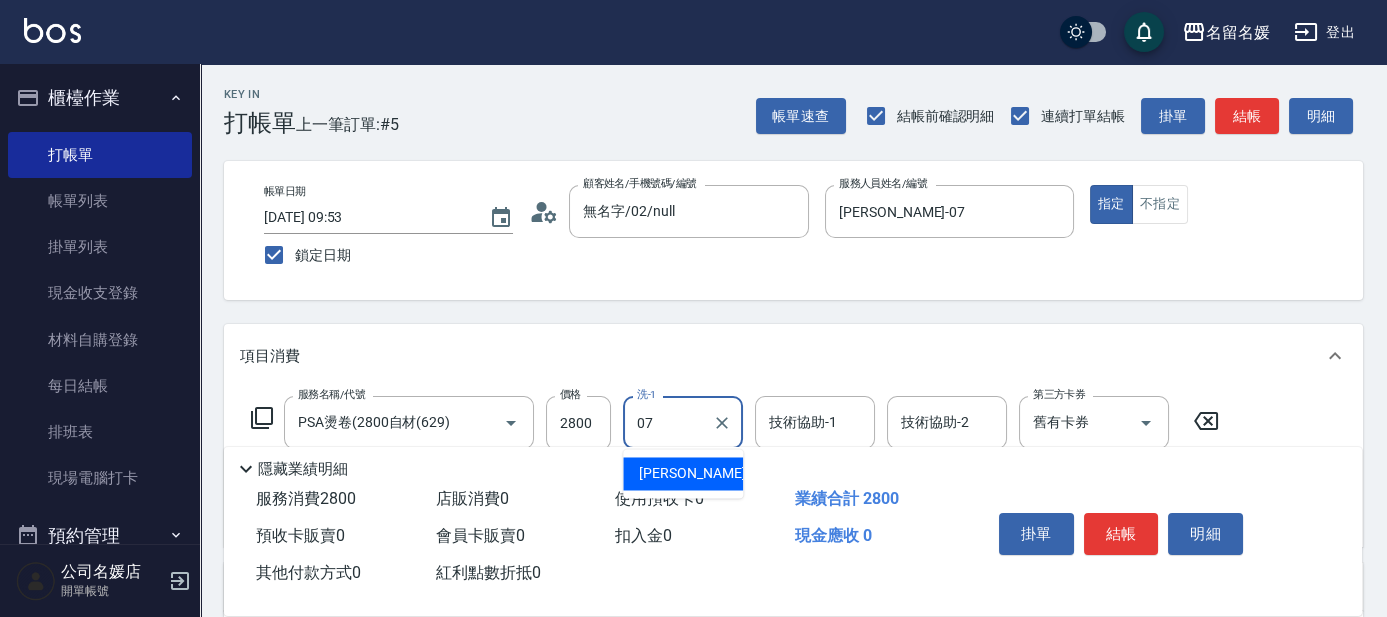 click on "[PERSON_NAME] -07" at bounding box center [683, 473] 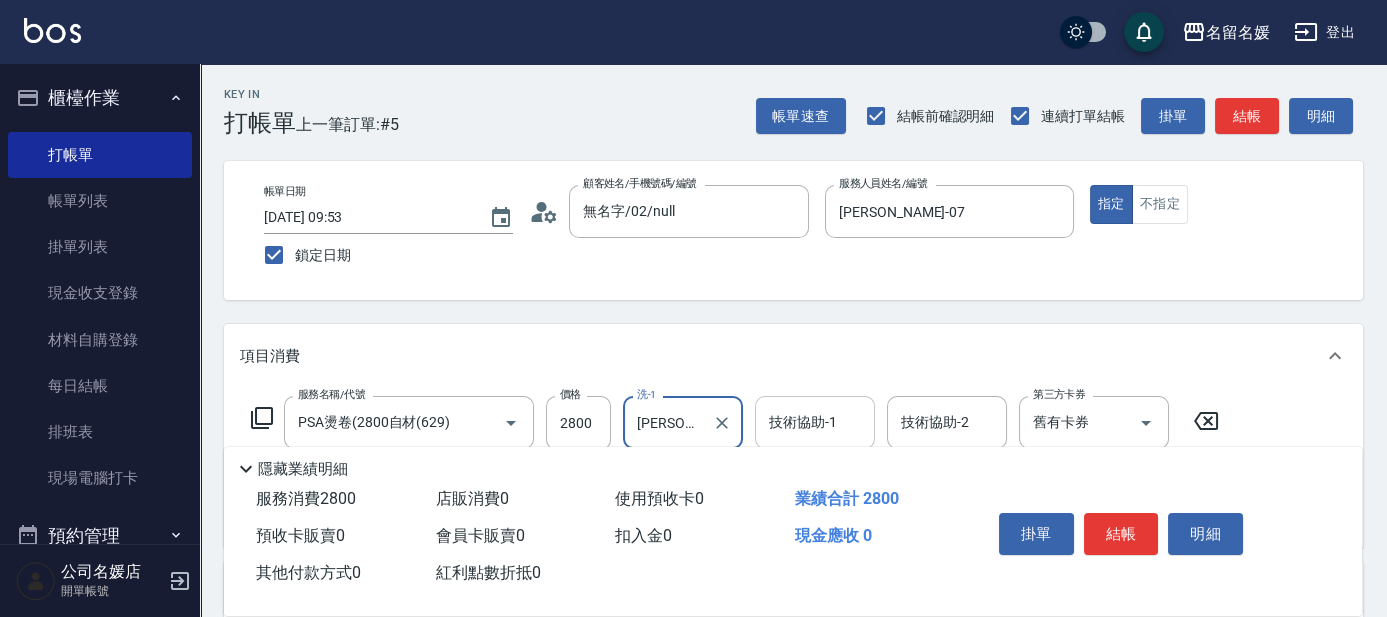 type on "[PERSON_NAME]-07" 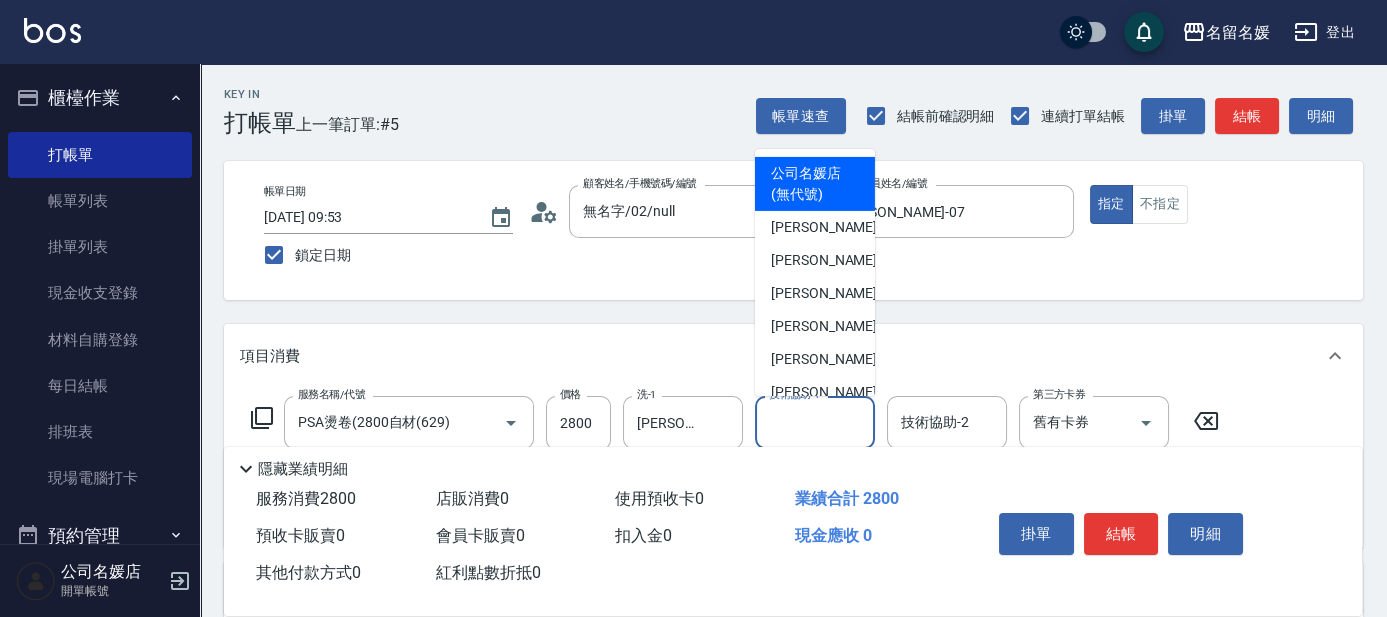 click on "技術協助-1" at bounding box center (815, 422) 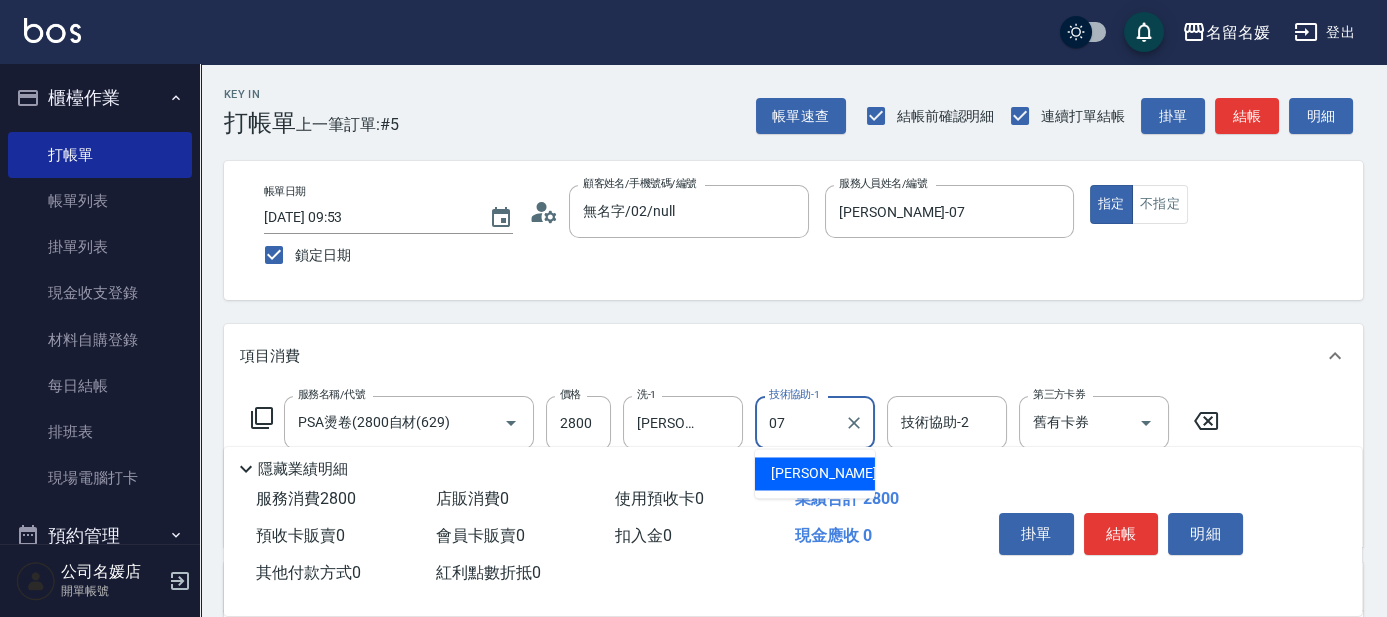 click on "[PERSON_NAME] -07" at bounding box center (834, 473) 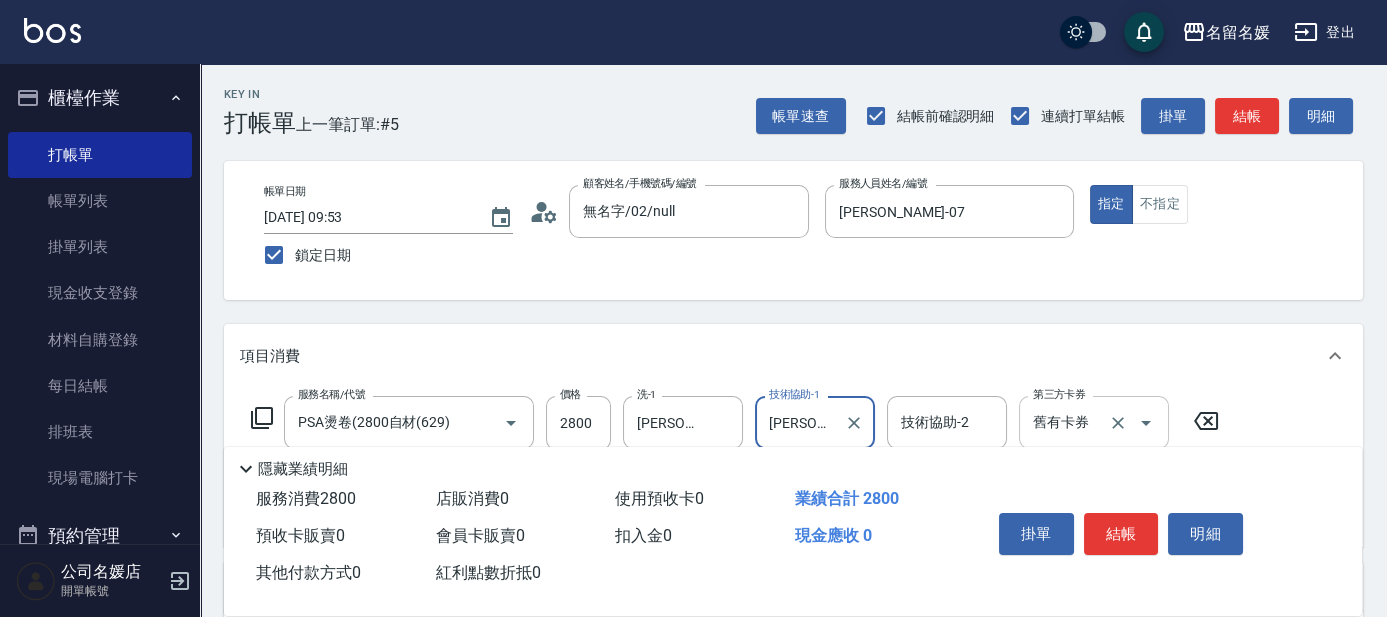 type on "[PERSON_NAME]-07" 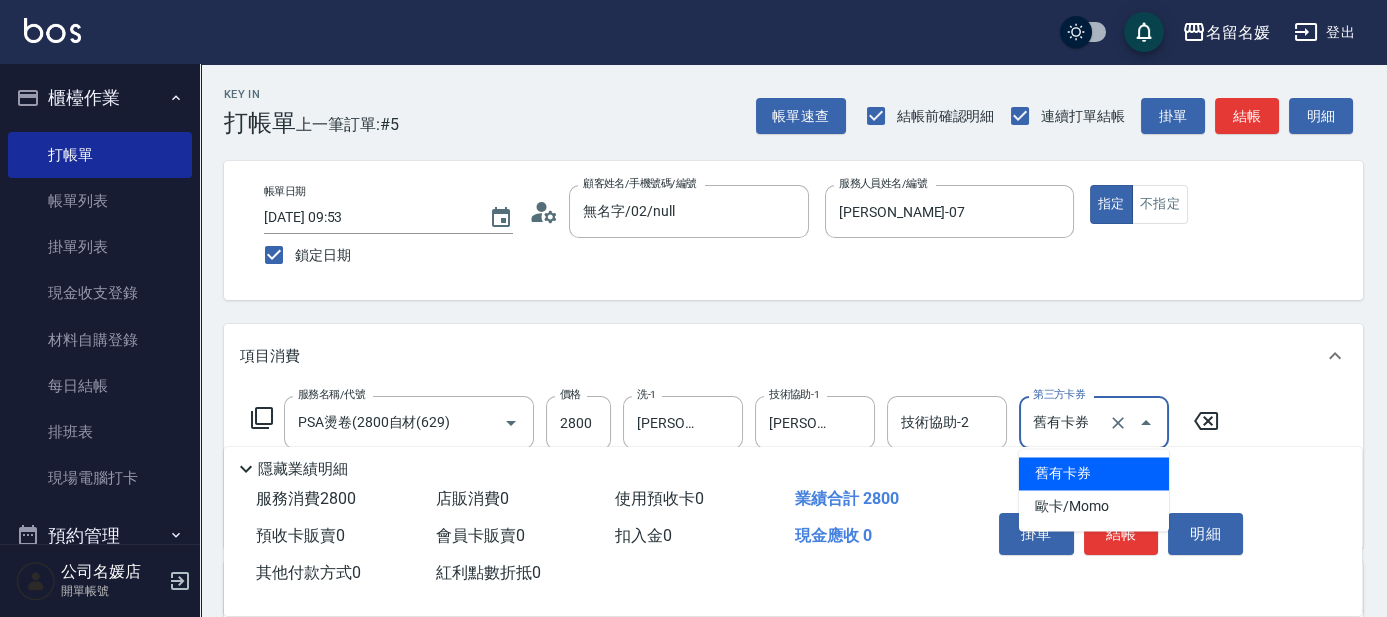 click on "舊有卡券" at bounding box center [1094, 473] 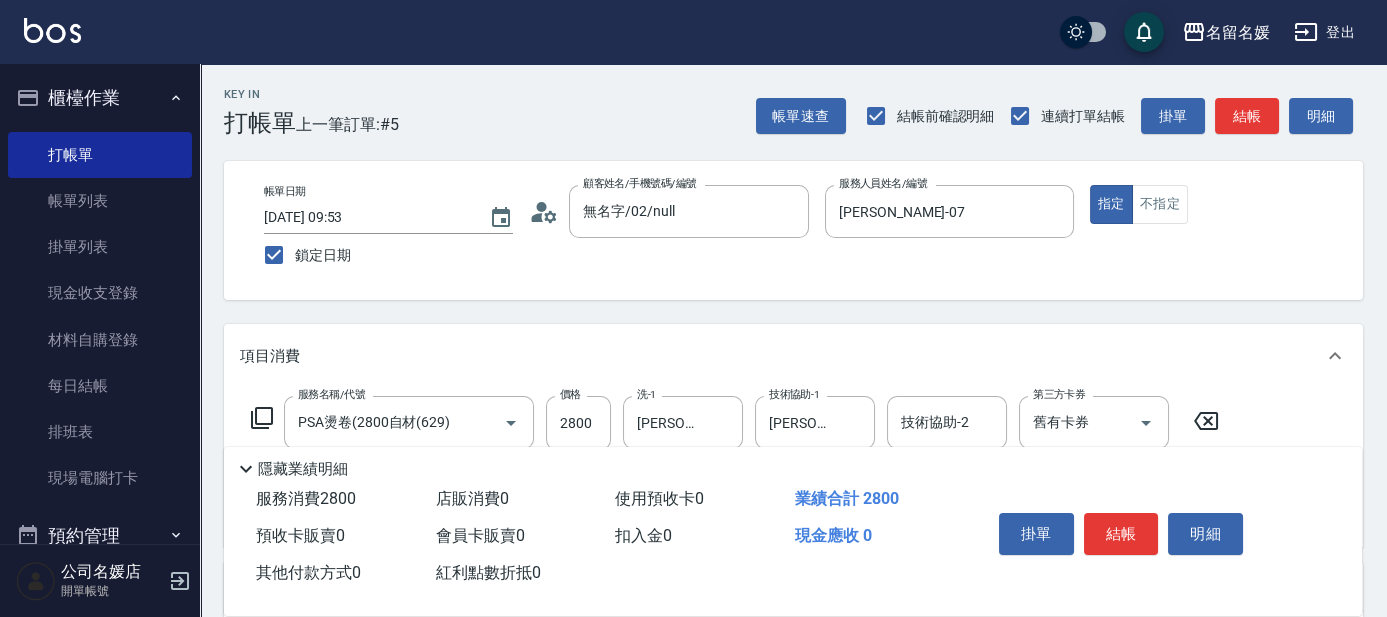 click 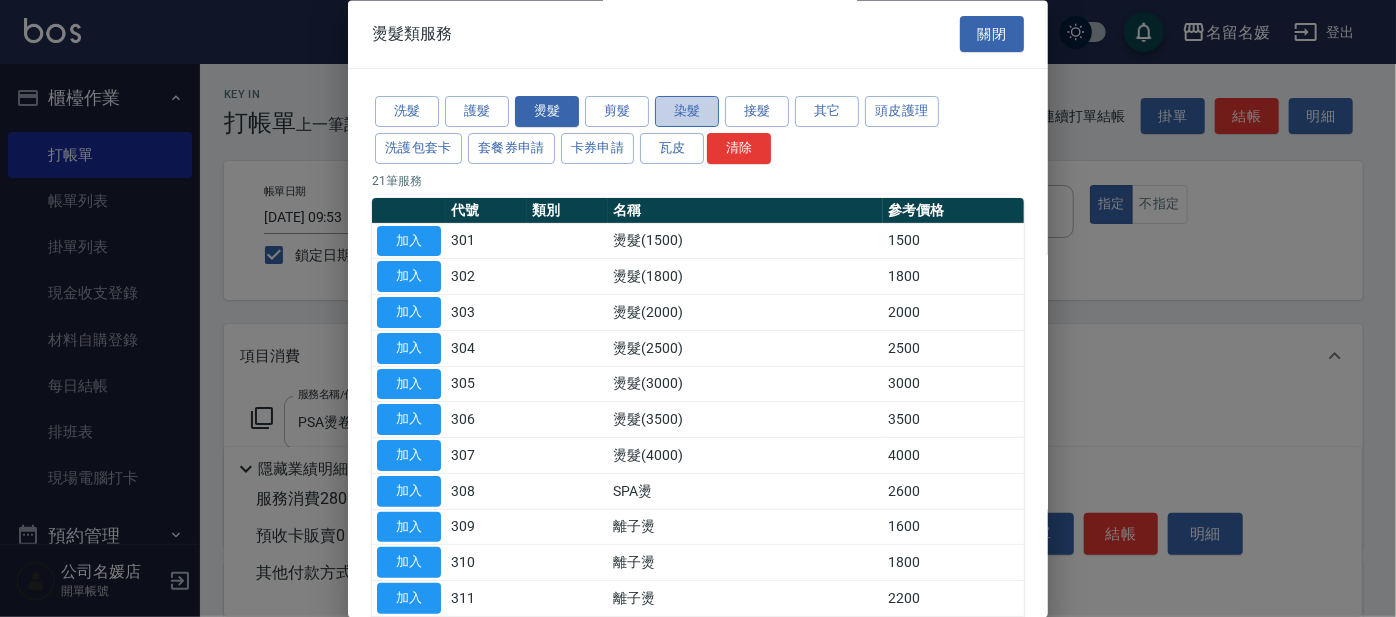 click on "染髮" at bounding box center [687, 112] 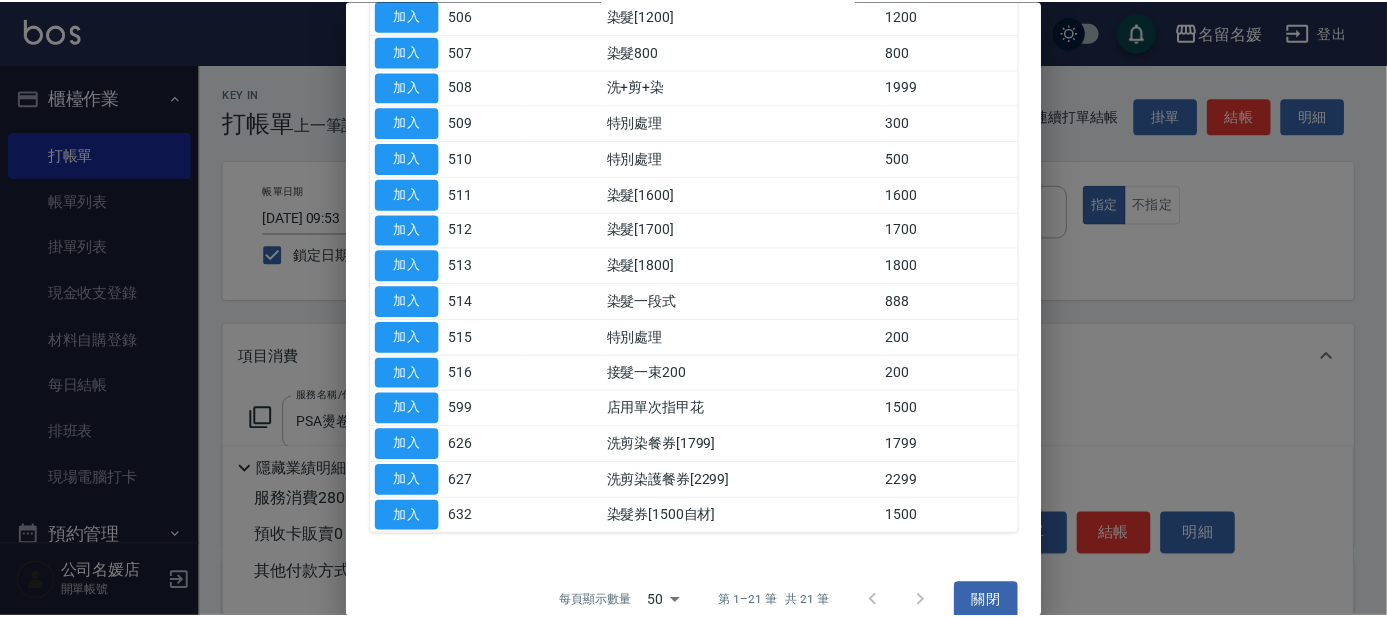 scroll, scrollTop: 461, scrollLeft: 0, axis: vertical 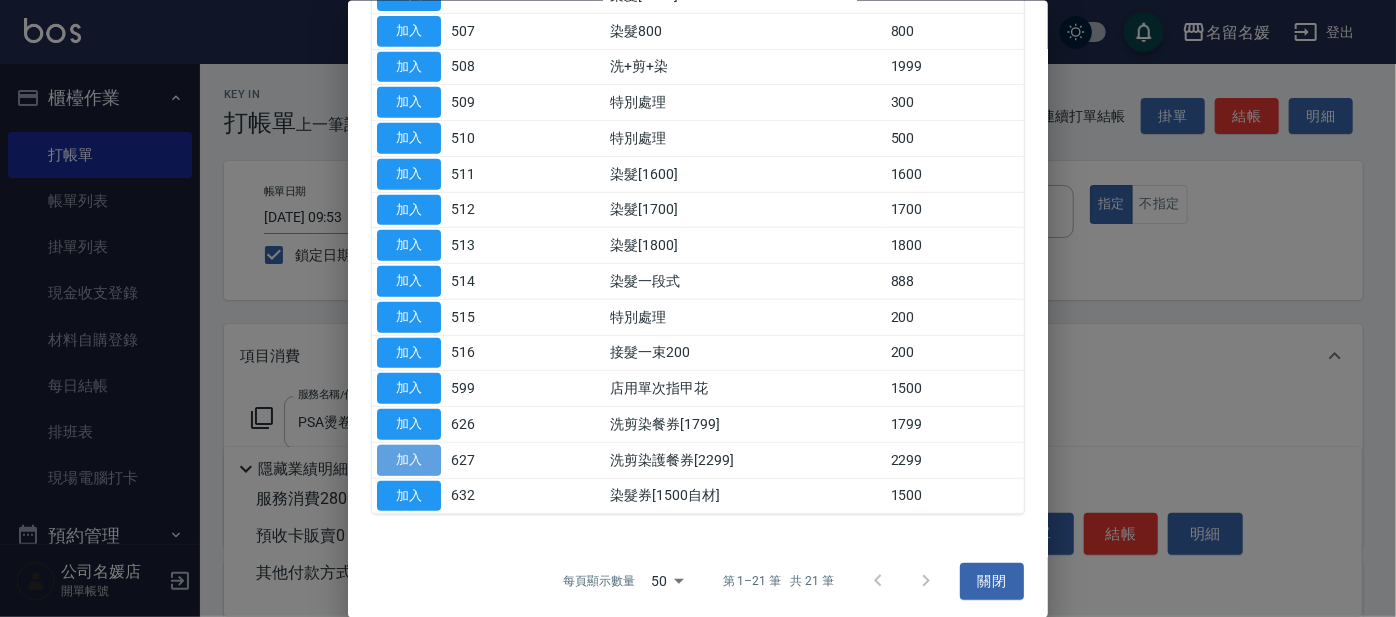 click on "加入" at bounding box center [409, 459] 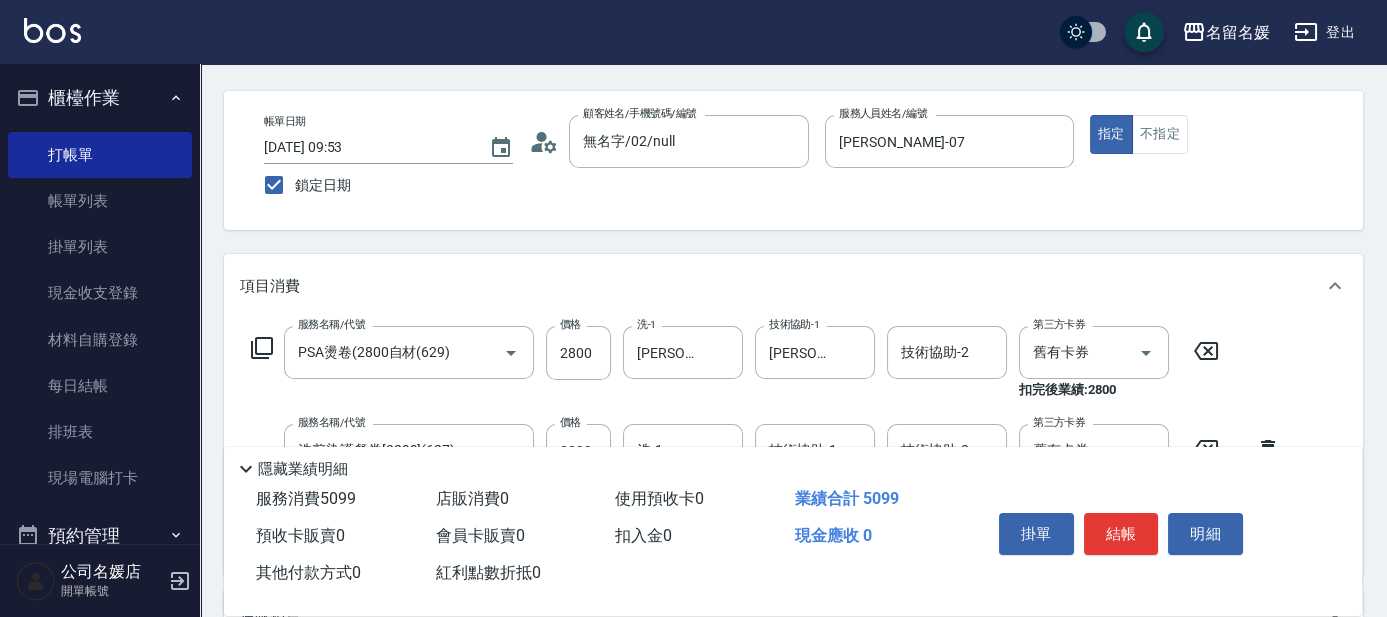 scroll, scrollTop: 90, scrollLeft: 0, axis: vertical 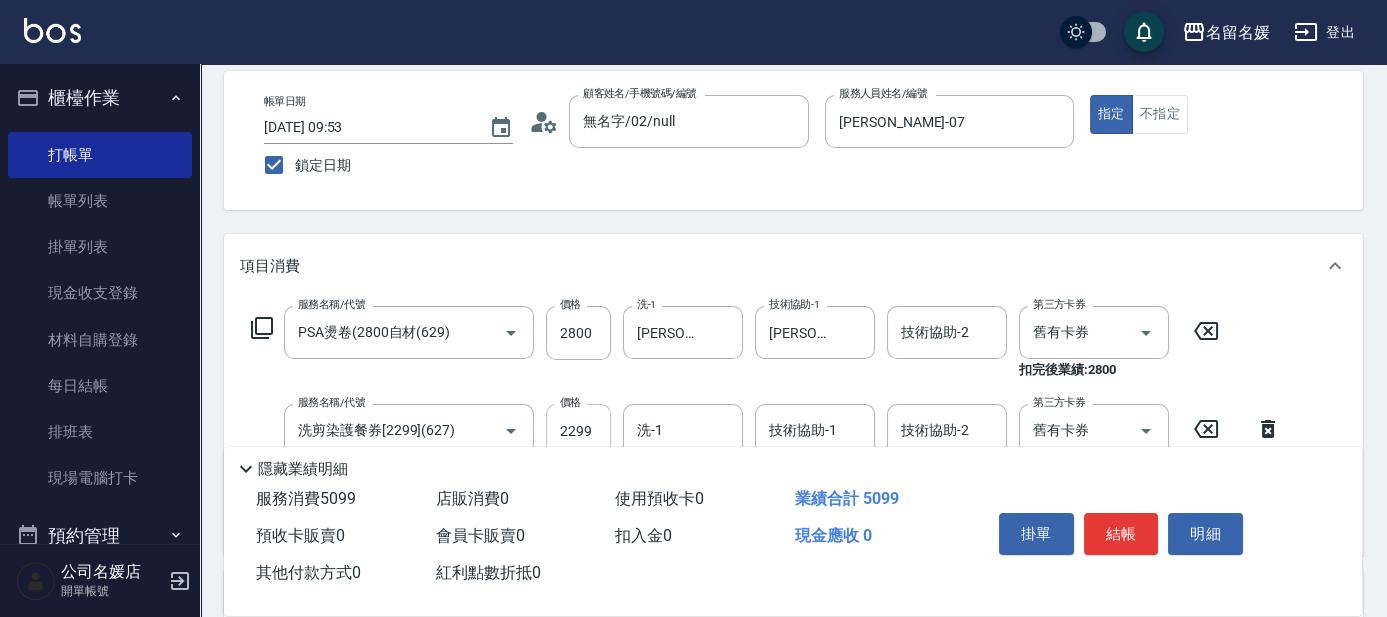 click on "2299" at bounding box center [578, 431] 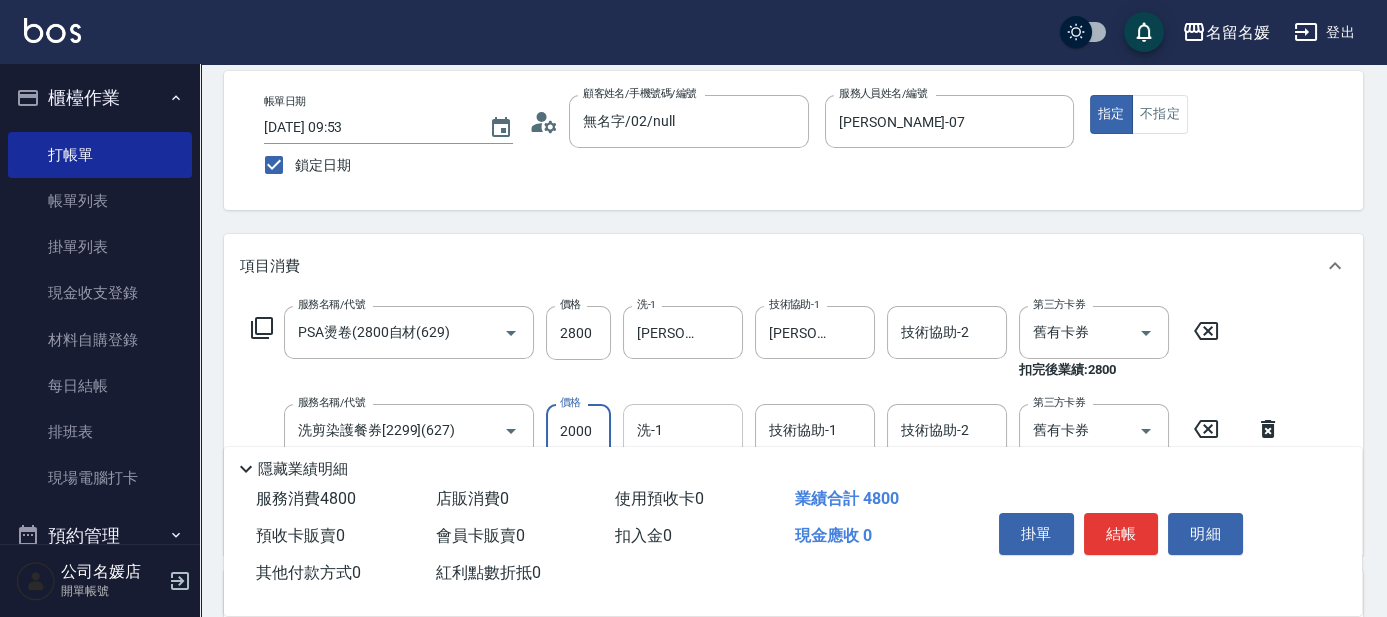 type on "2000" 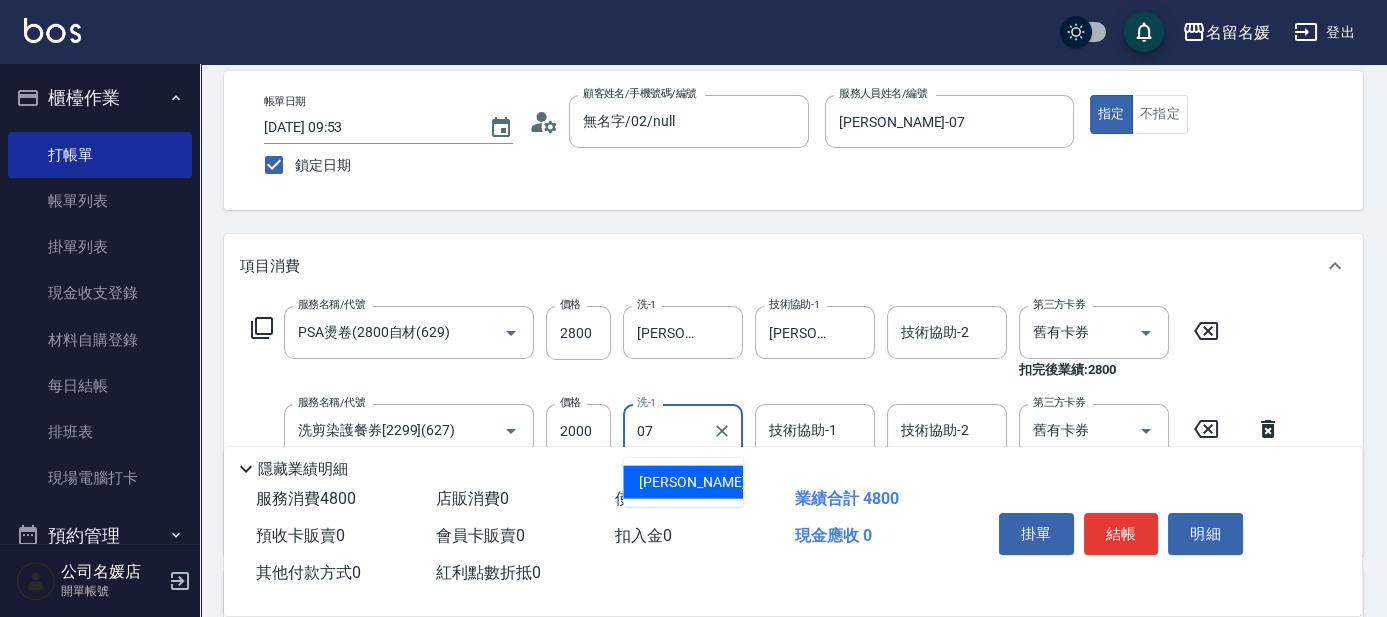 click on "[PERSON_NAME] -07" at bounding box center [702, 482] 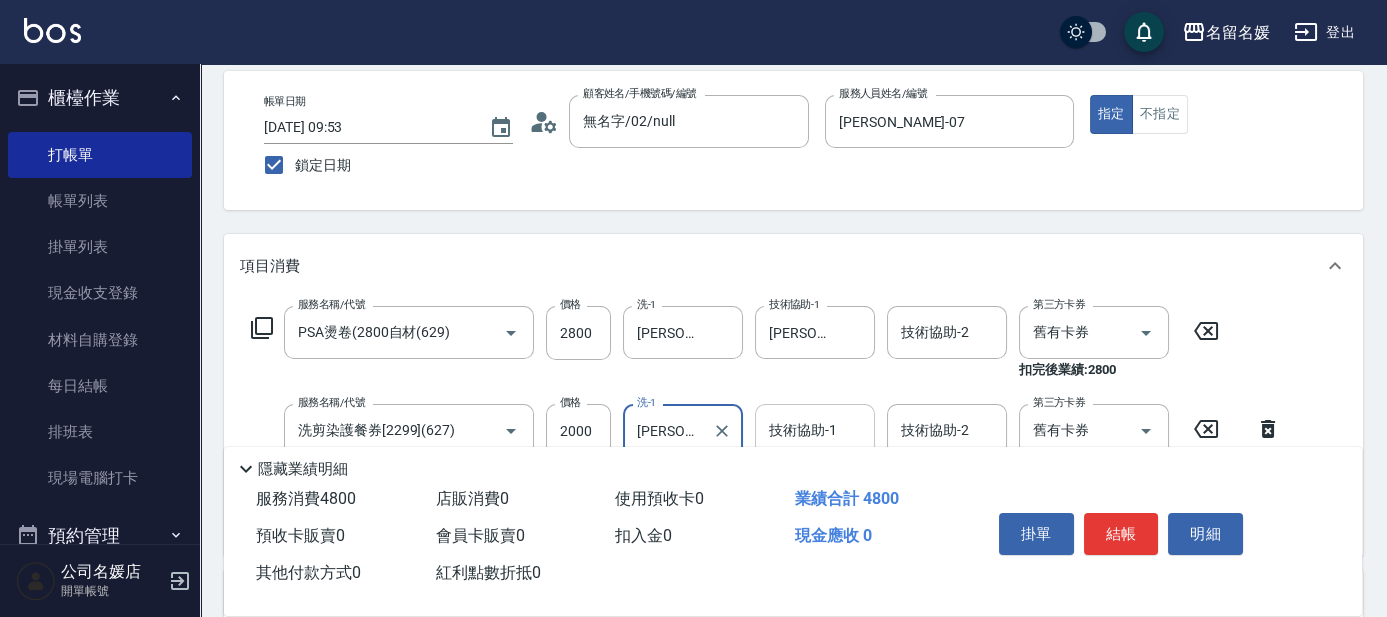 type on "[PERSON_NAME]-07" 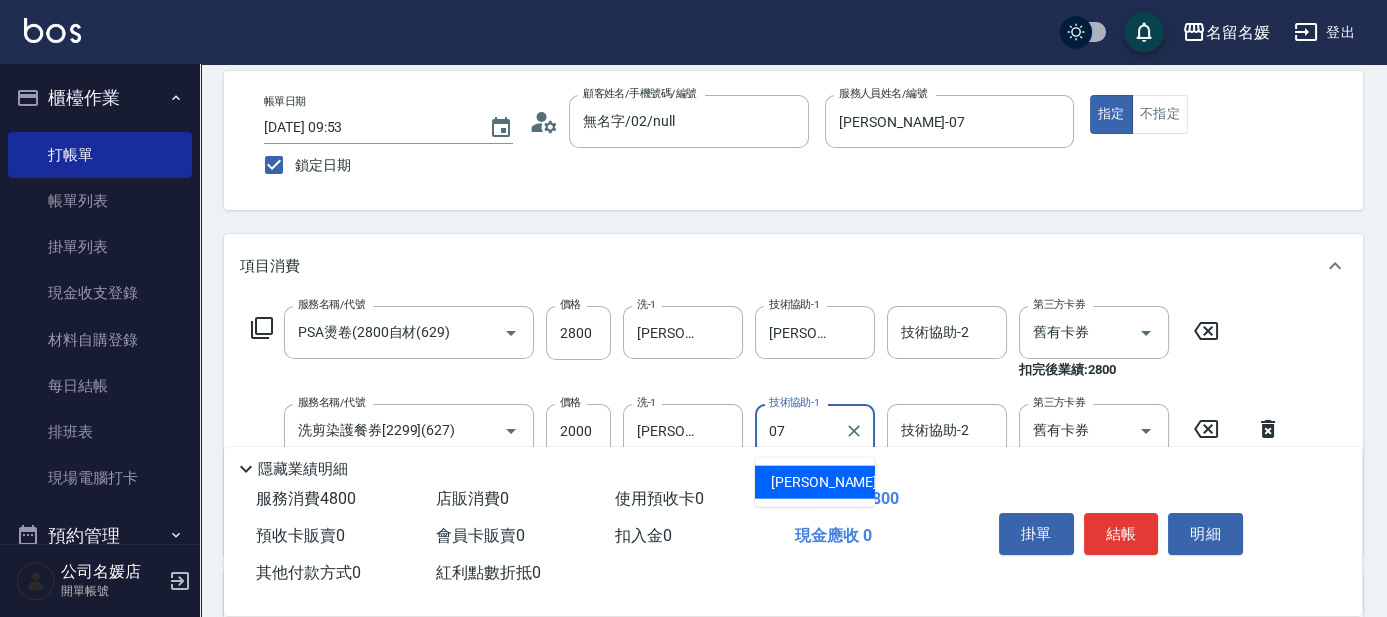 click on "[PERSON_NAME] -07" at bounding box center (815, 482) 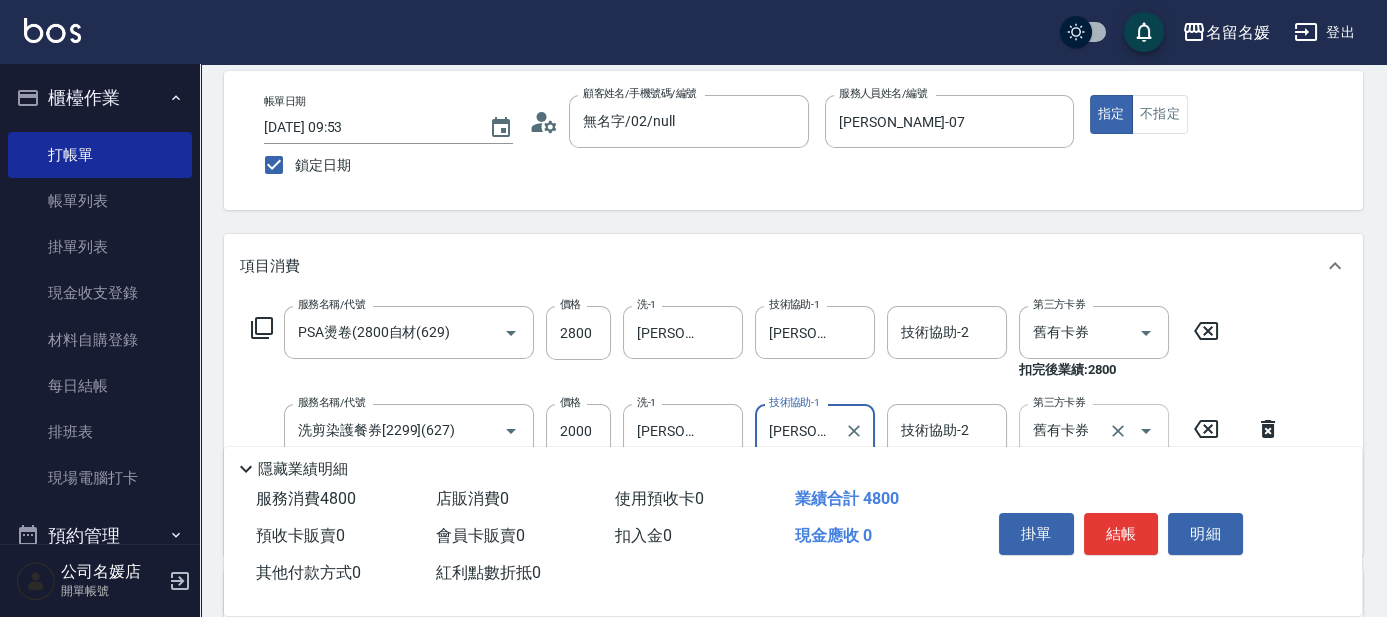 type on "[PERSON_NAME]-07" 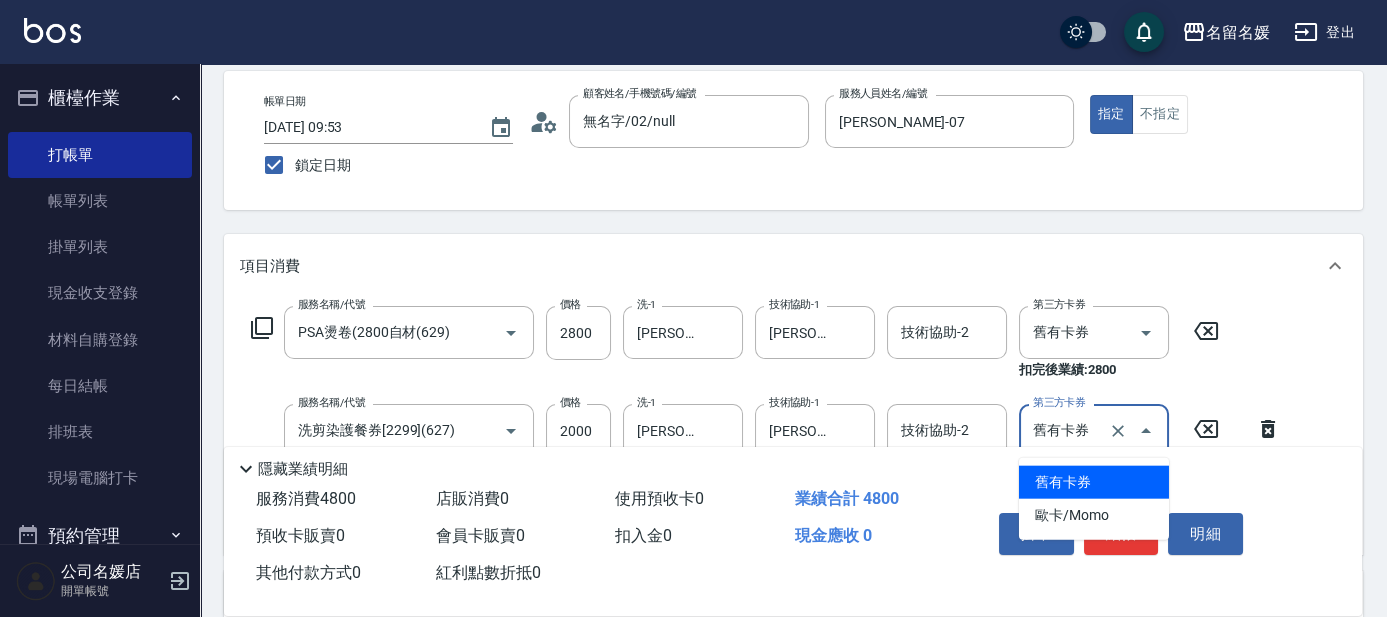 click on "舊有卡券" at bounding box center (1094, 482) 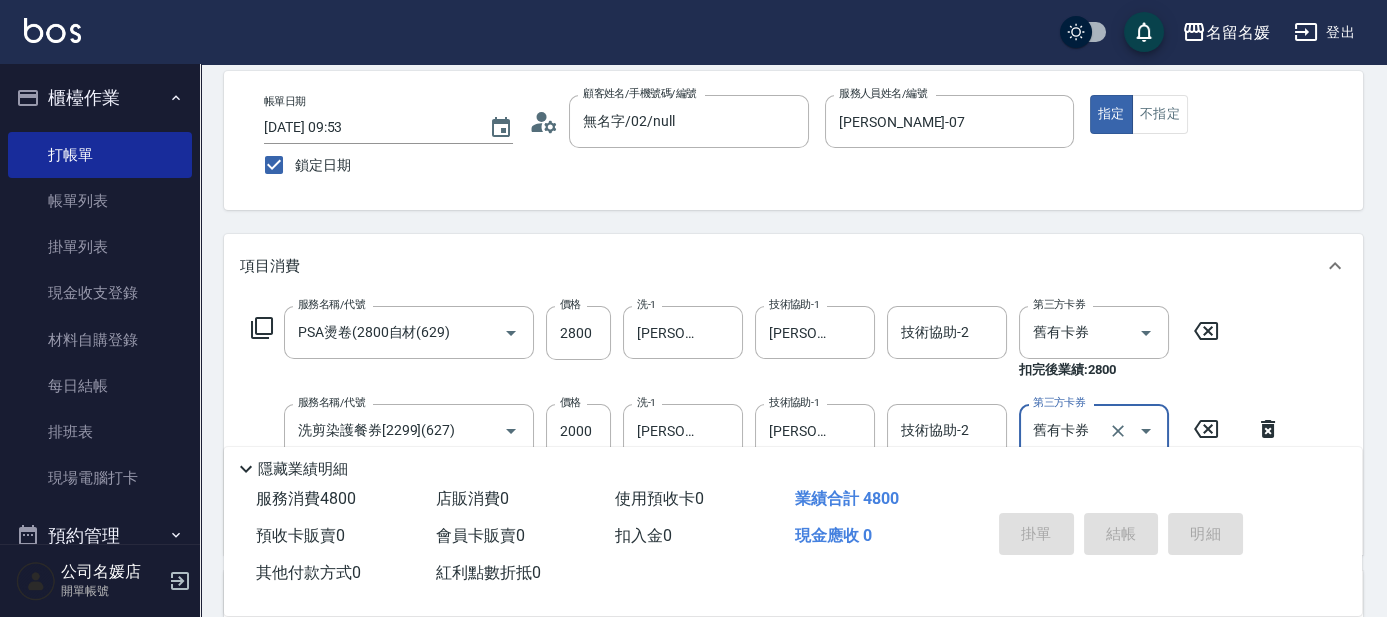 type 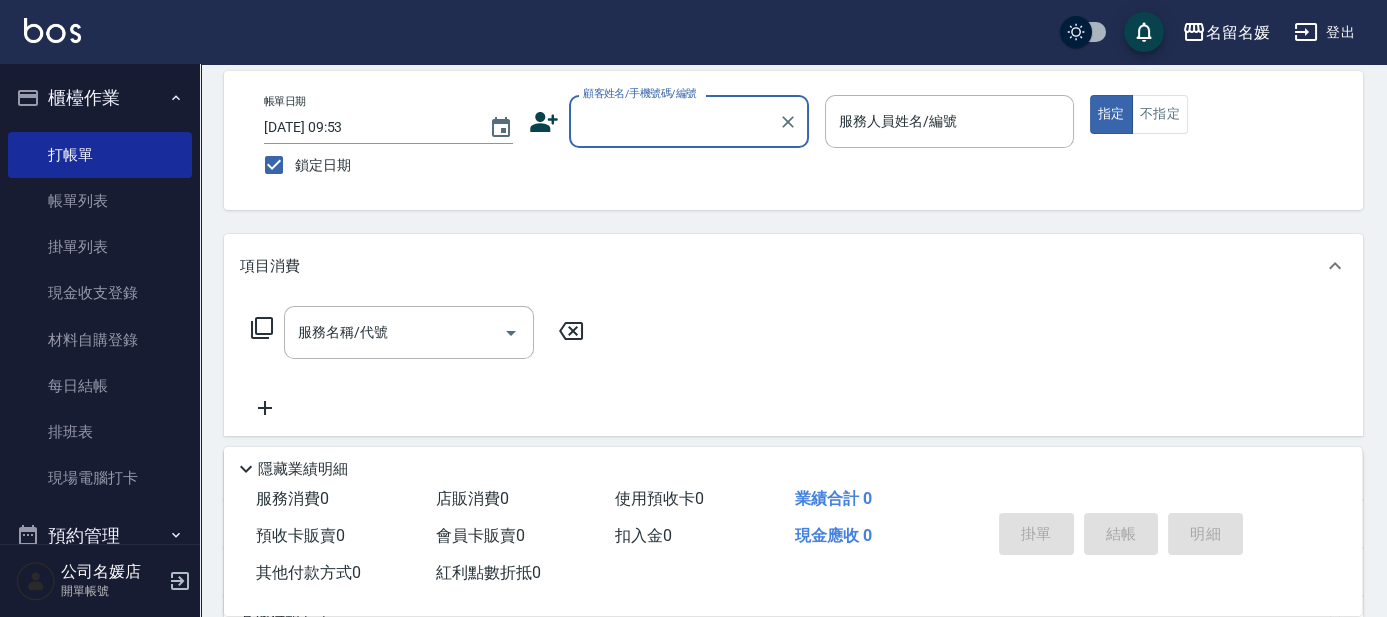 scroll, scrollTop: 0, scrollLeft: 0, axis: both 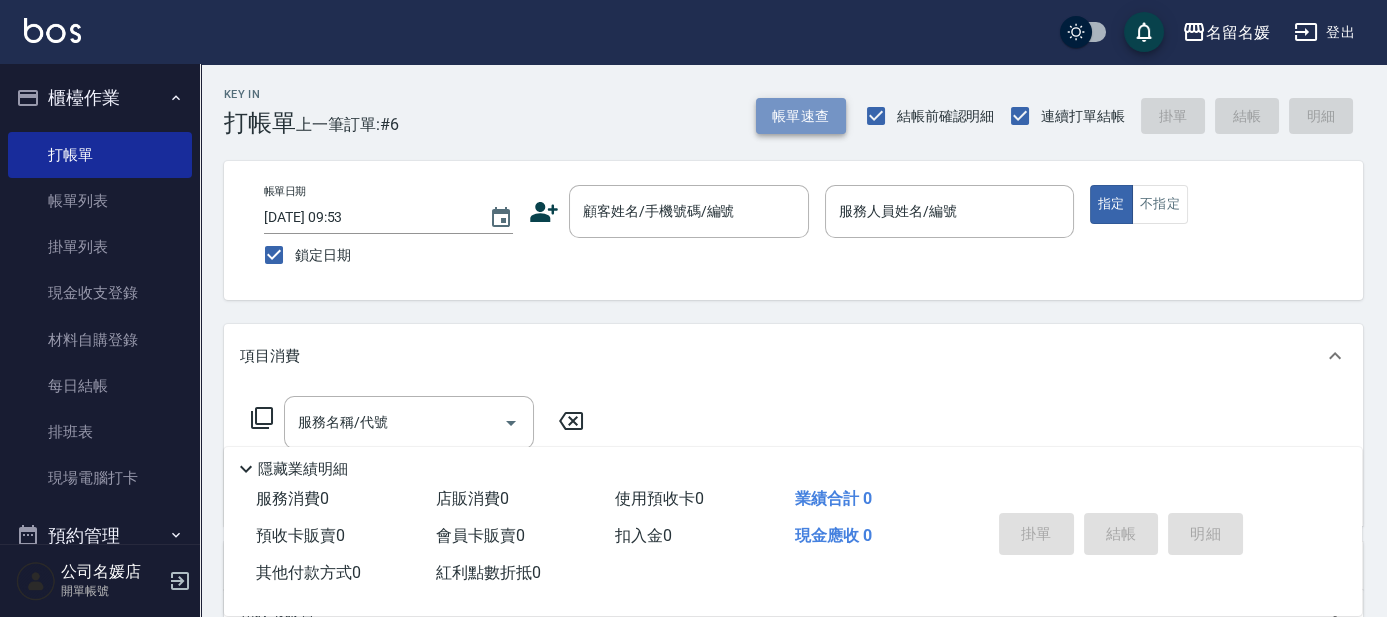 click on "帳單速查" at bounding box center [801, 116] 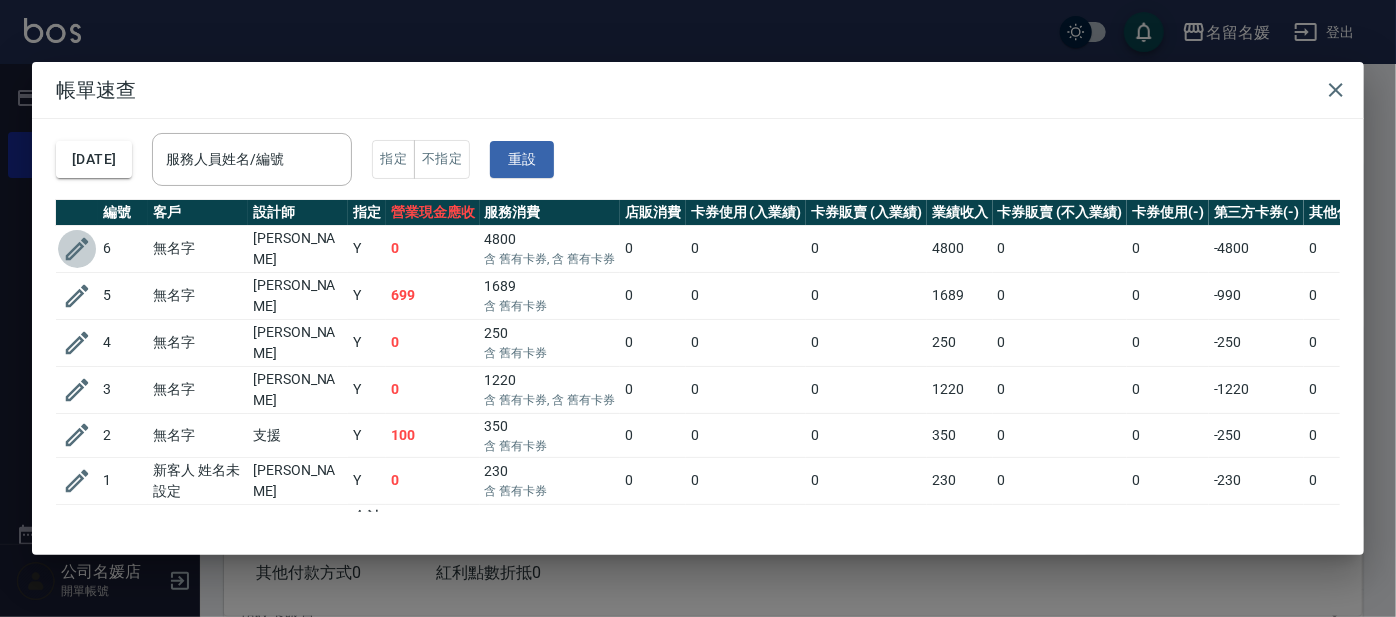 click 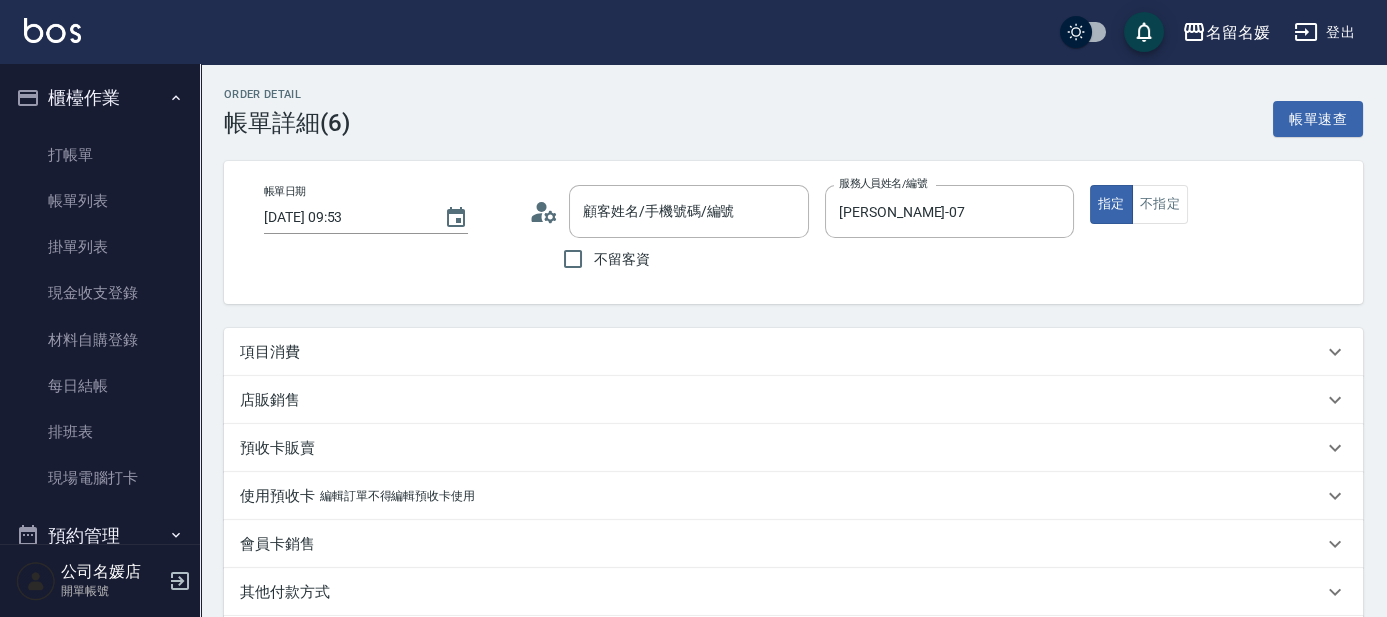 type on "[DATE] 09:53" 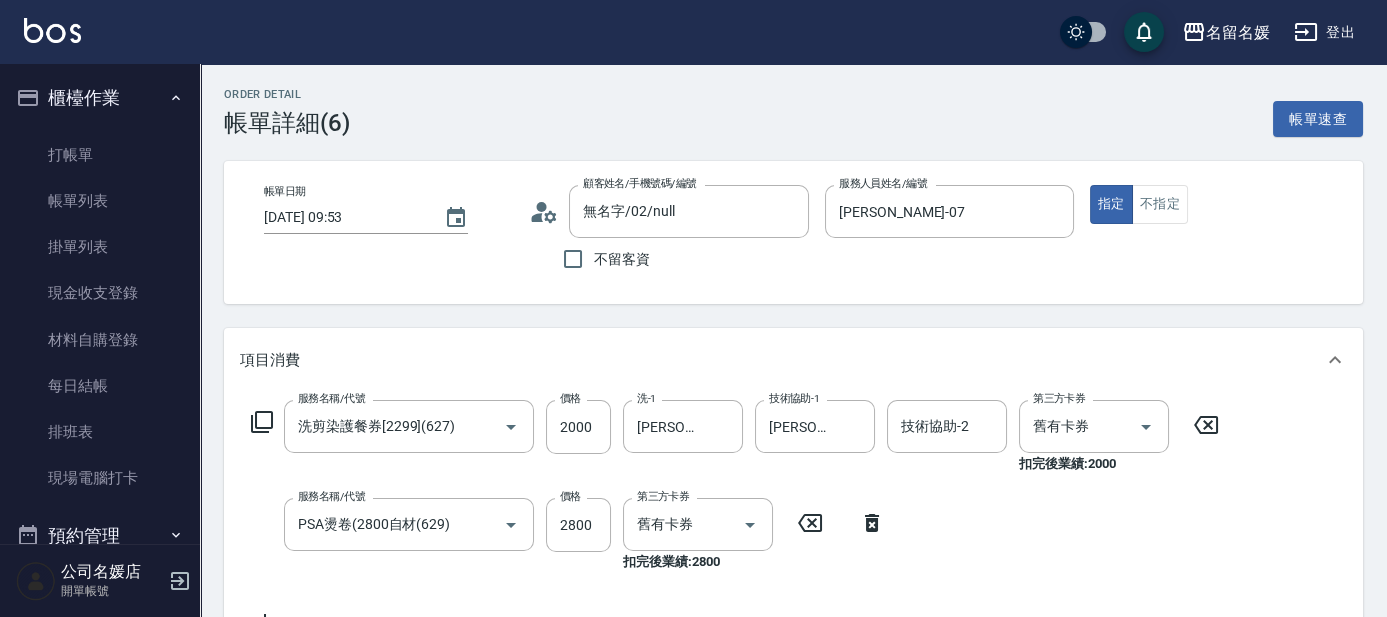 type on "無名字/02/null" 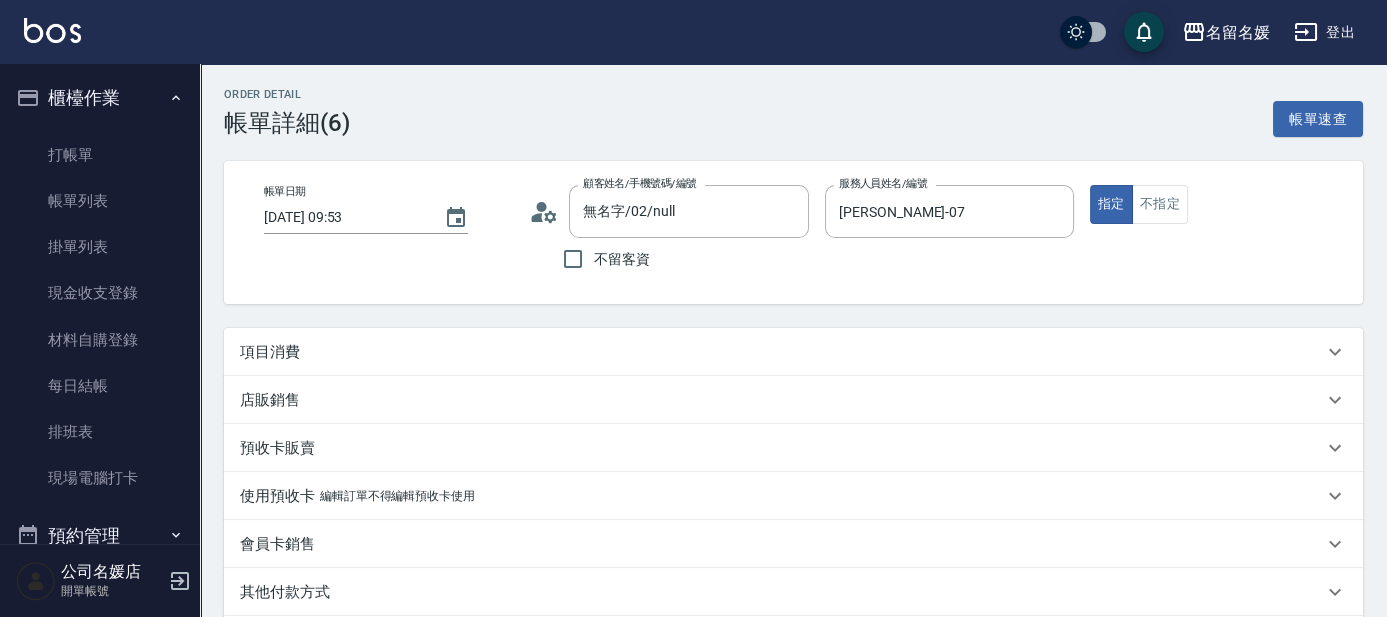 click on "使用預收卡" at bounding box center (277, 496) 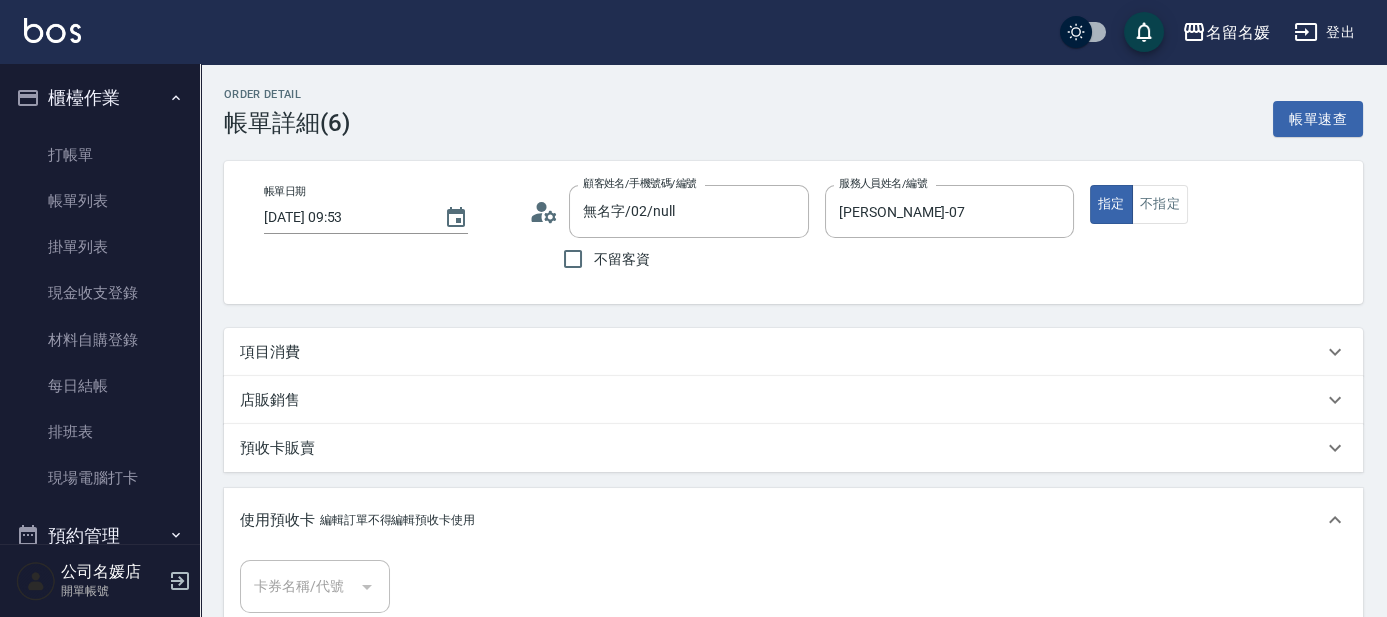 click on "預收卡販賣" at bounding box center (277, 448) 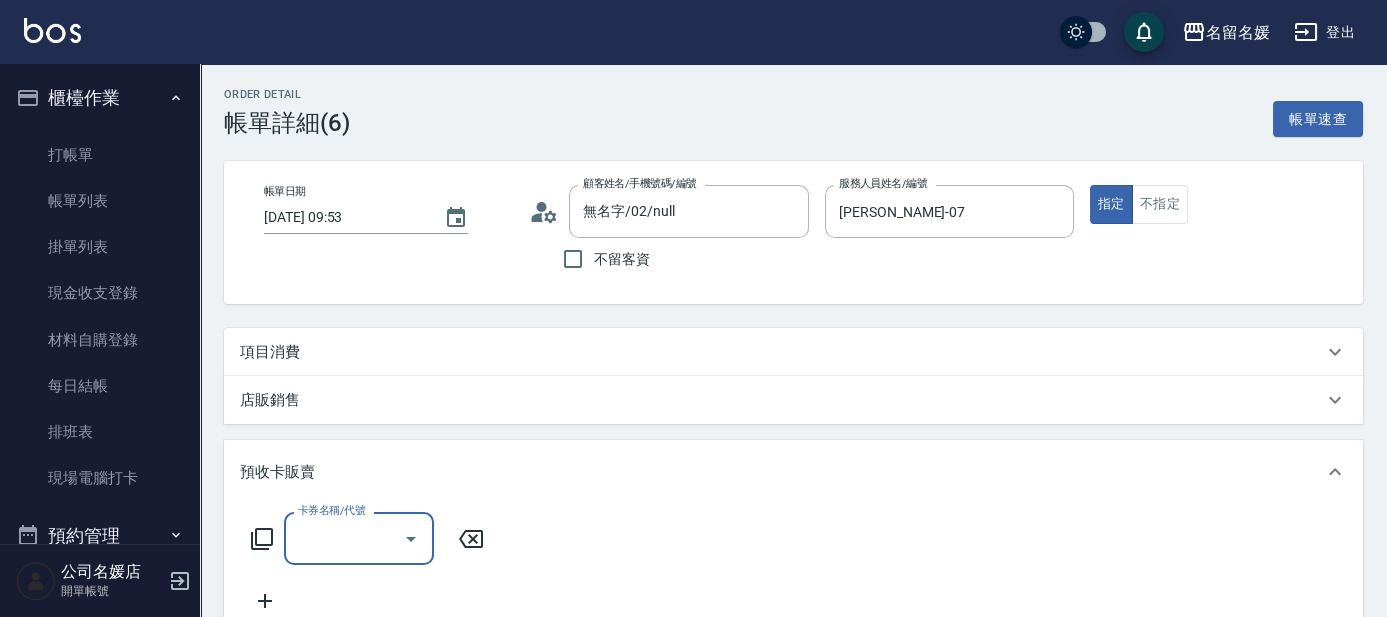 scroll, scrollTop: 0, scrollLeft: 0, axis: both 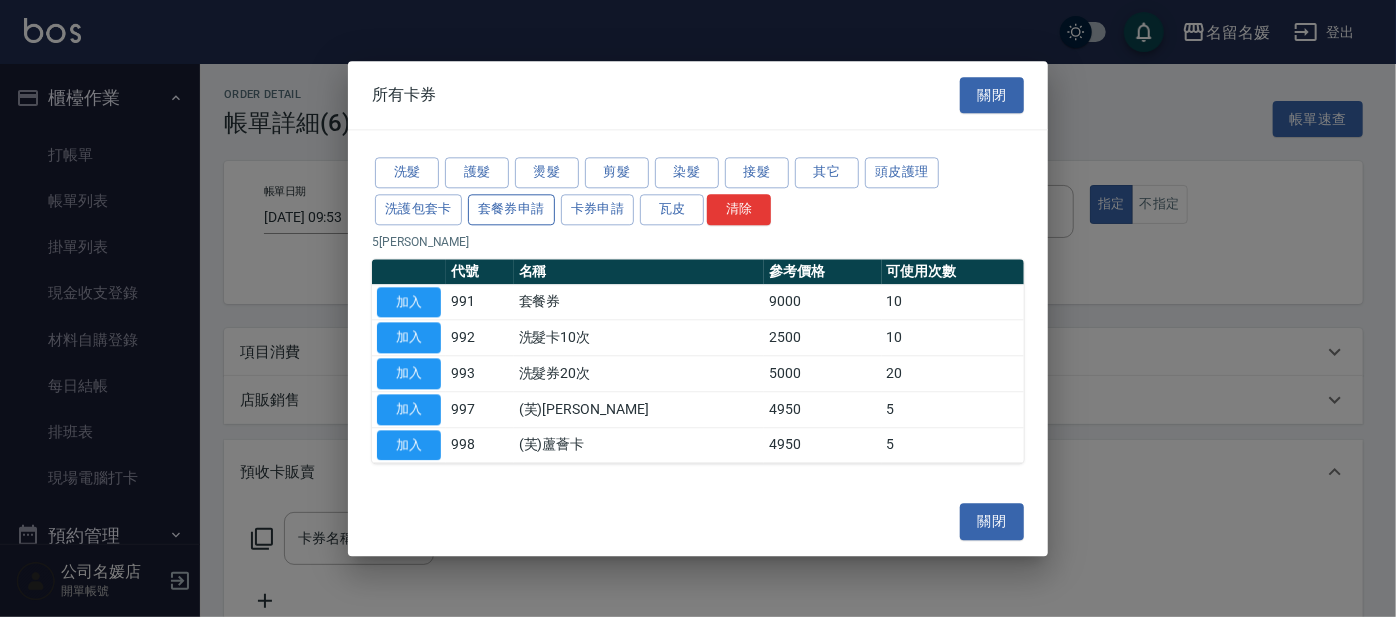 click on "套餐券申請" at bounding box center (511, 209) 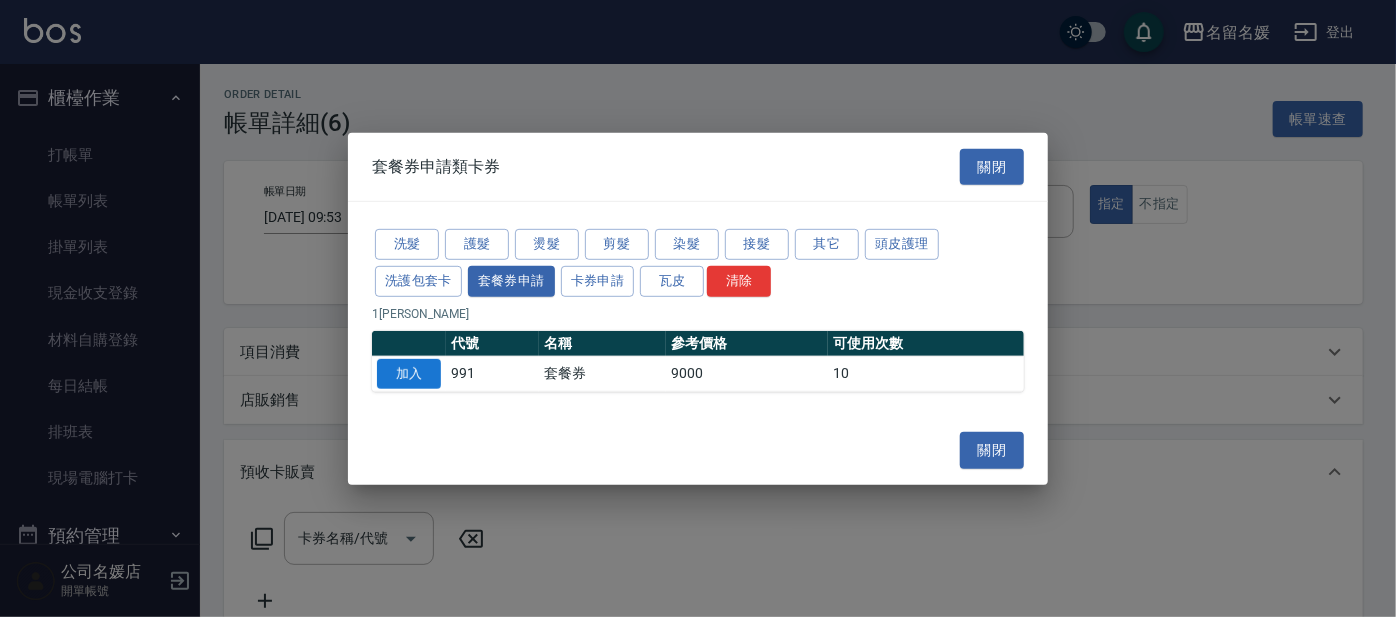 click on "加入" at bounding box center [409, 373] 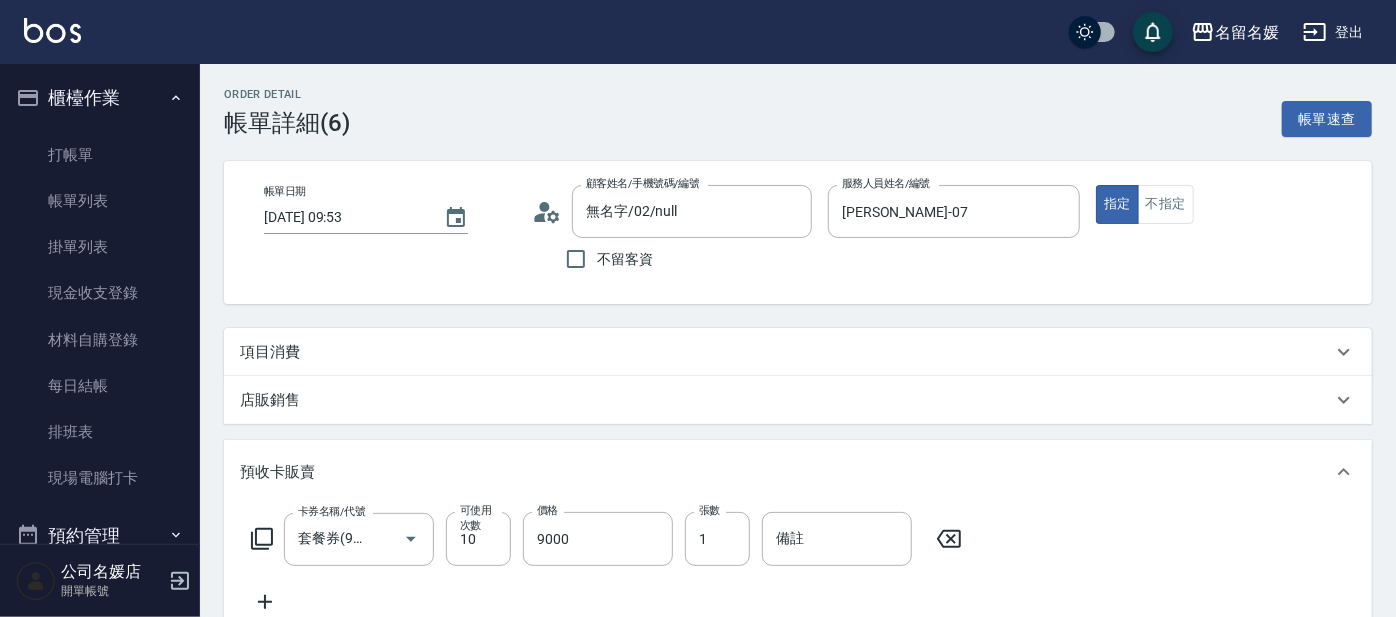 type on "套餐券(991)" 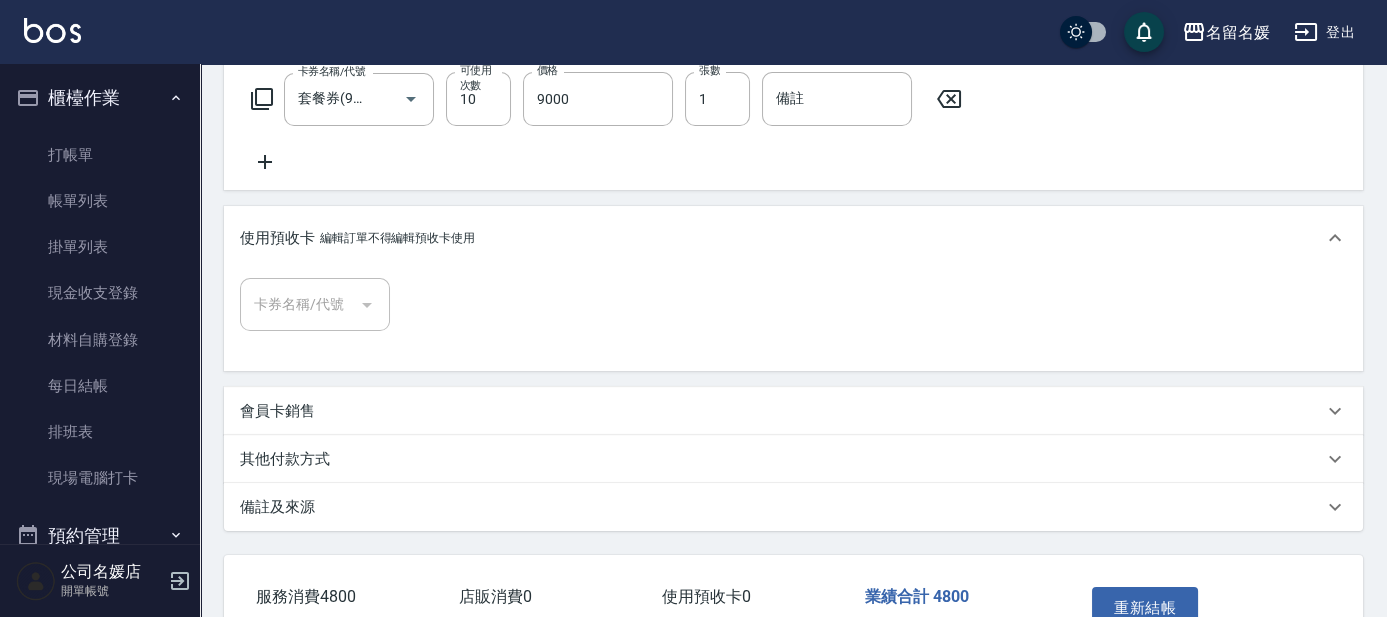 scroll, scrollTop: 568, scrollLeft: 0, axis: vertical 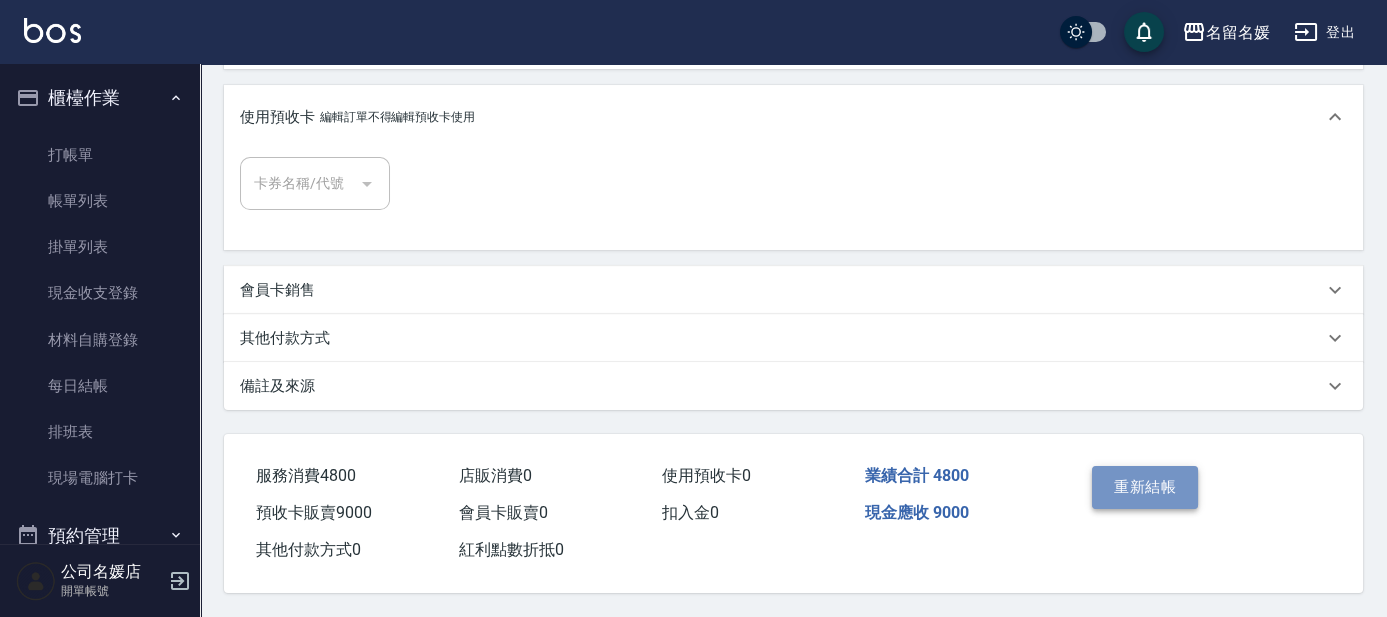 click on "重新結帳" at bounding box center [1145, 487] 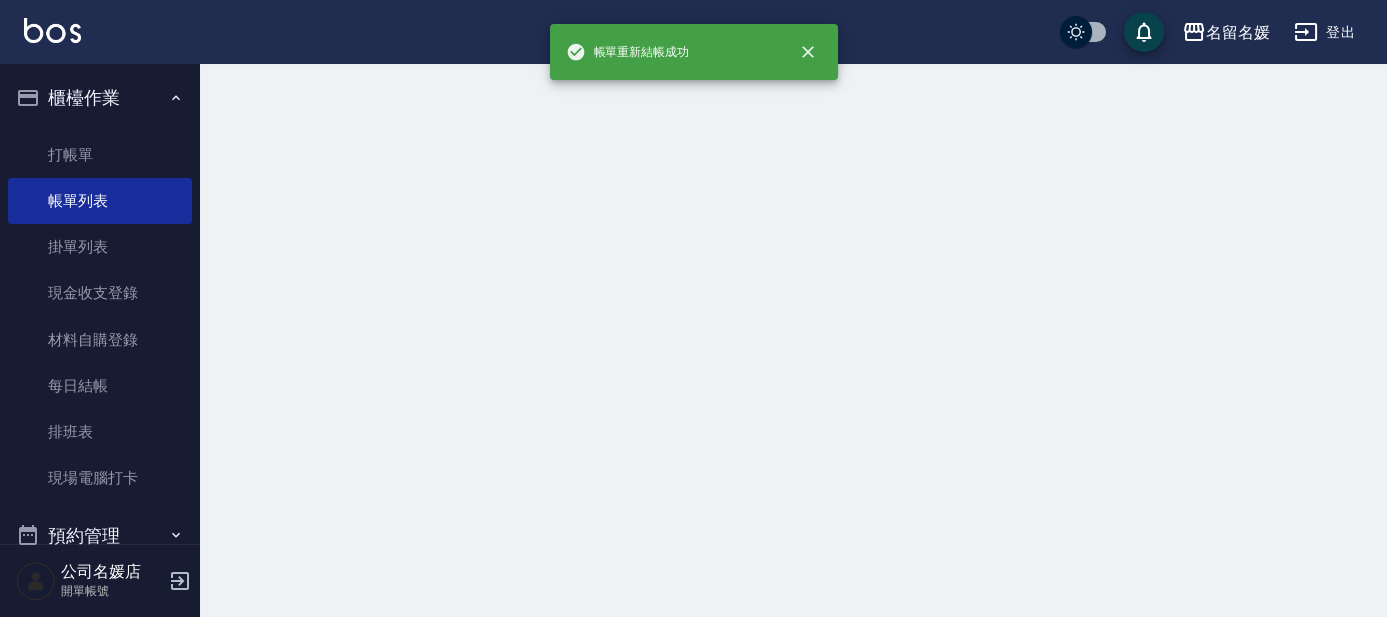 scroll, scrollTop: 0, scrollLeft: 0, axis: both 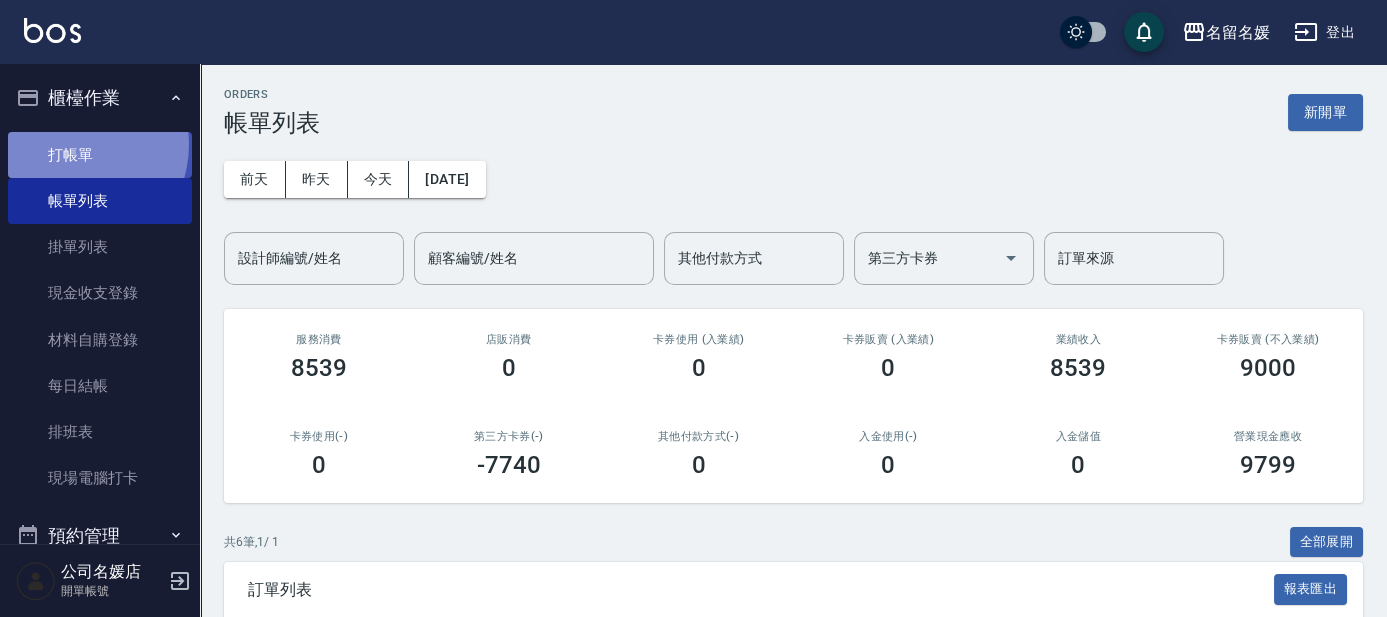 click on "打帳單" at bounding box center (100, 155) 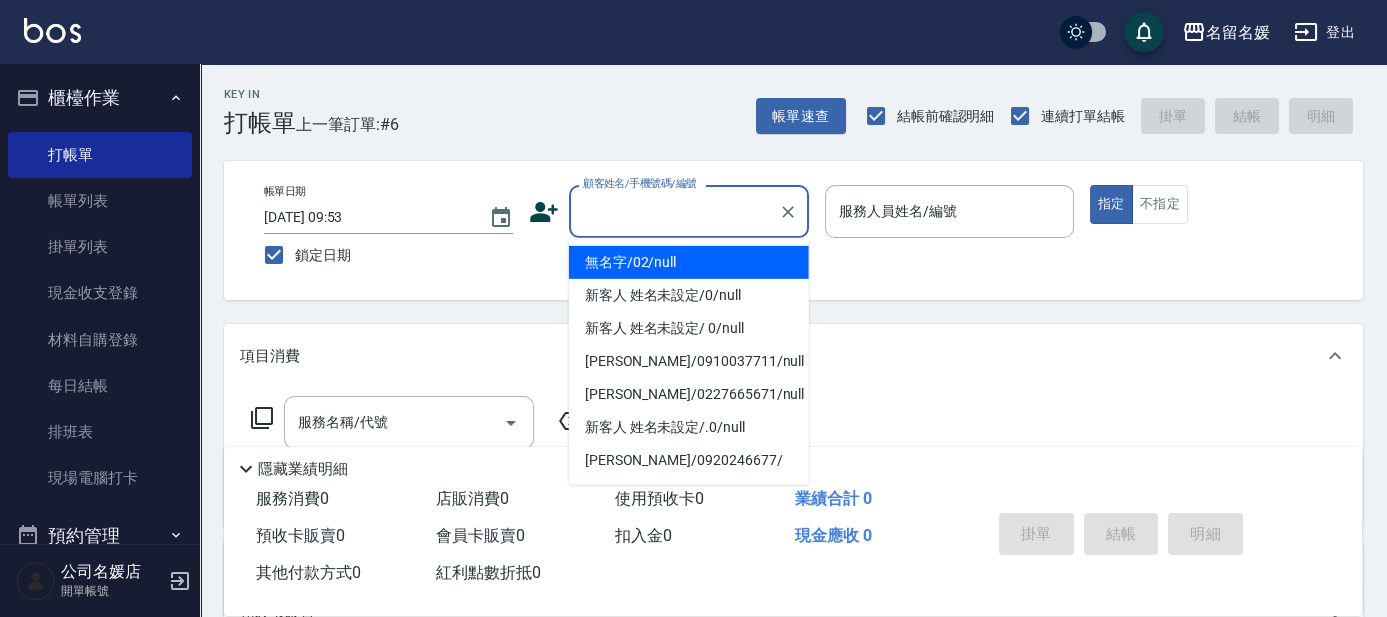 type on "無名字/02/null" 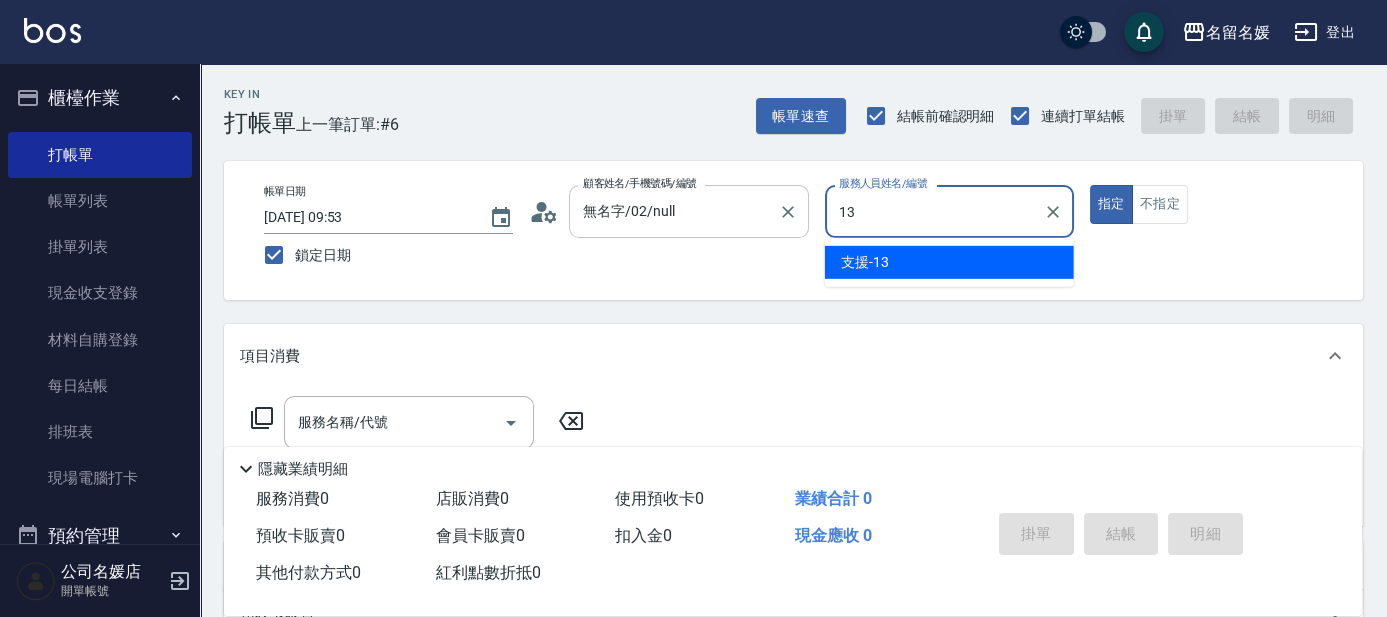 type on "支援-13" 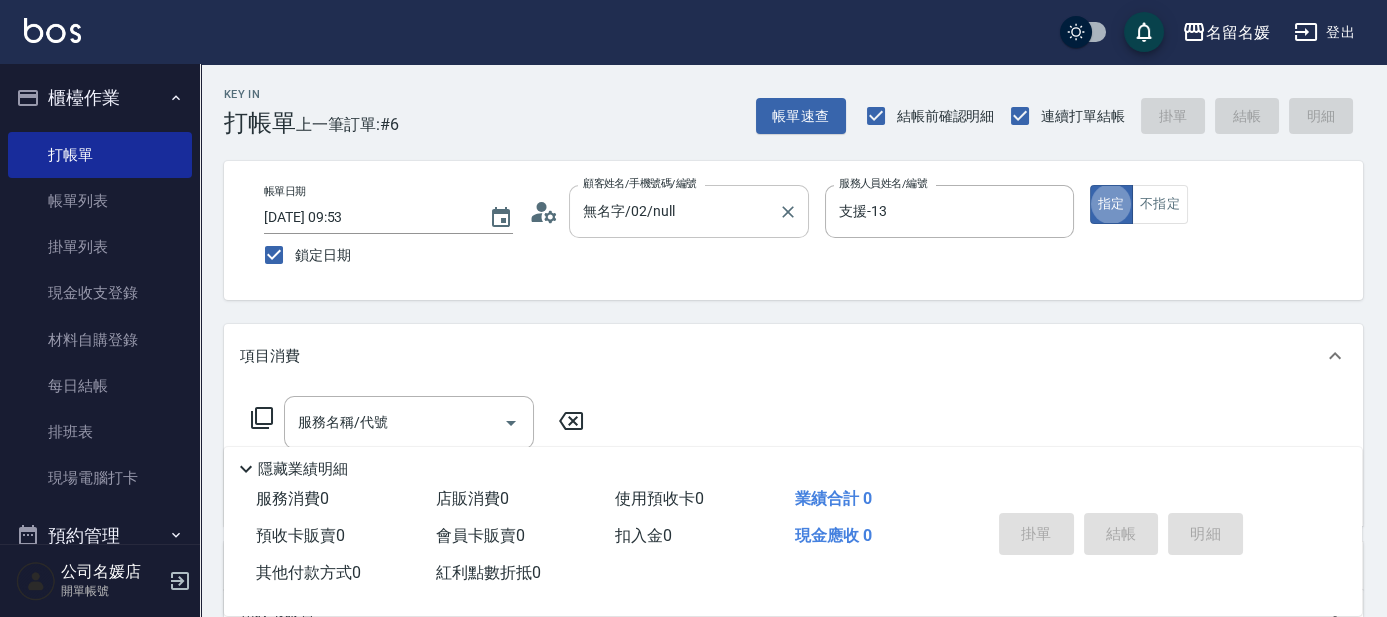 type on "true" 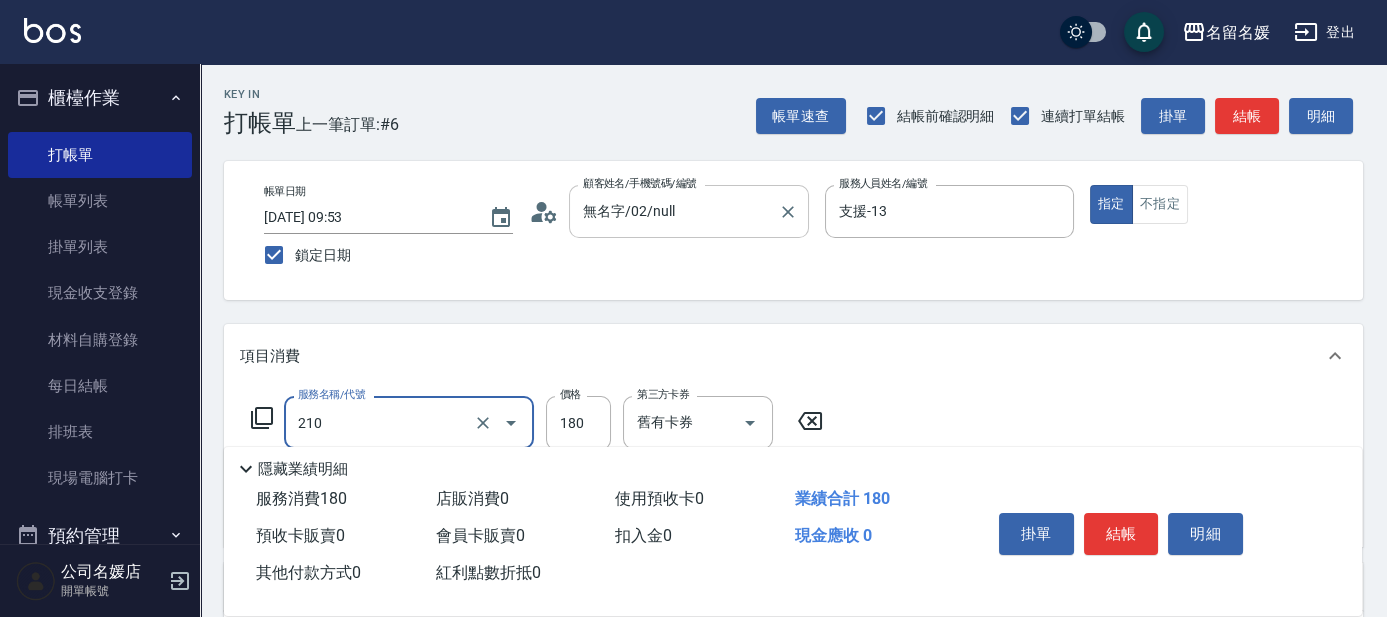 type on "洗券-(卡)180(210)" 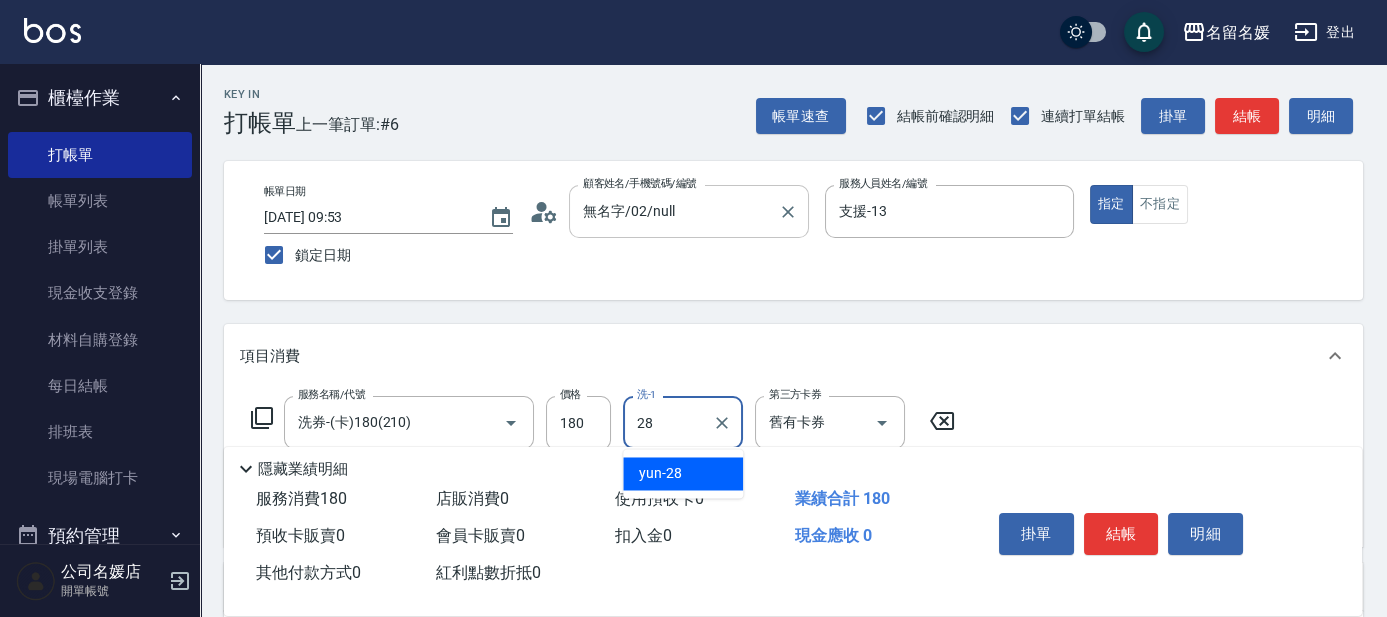 type on "yun-28" 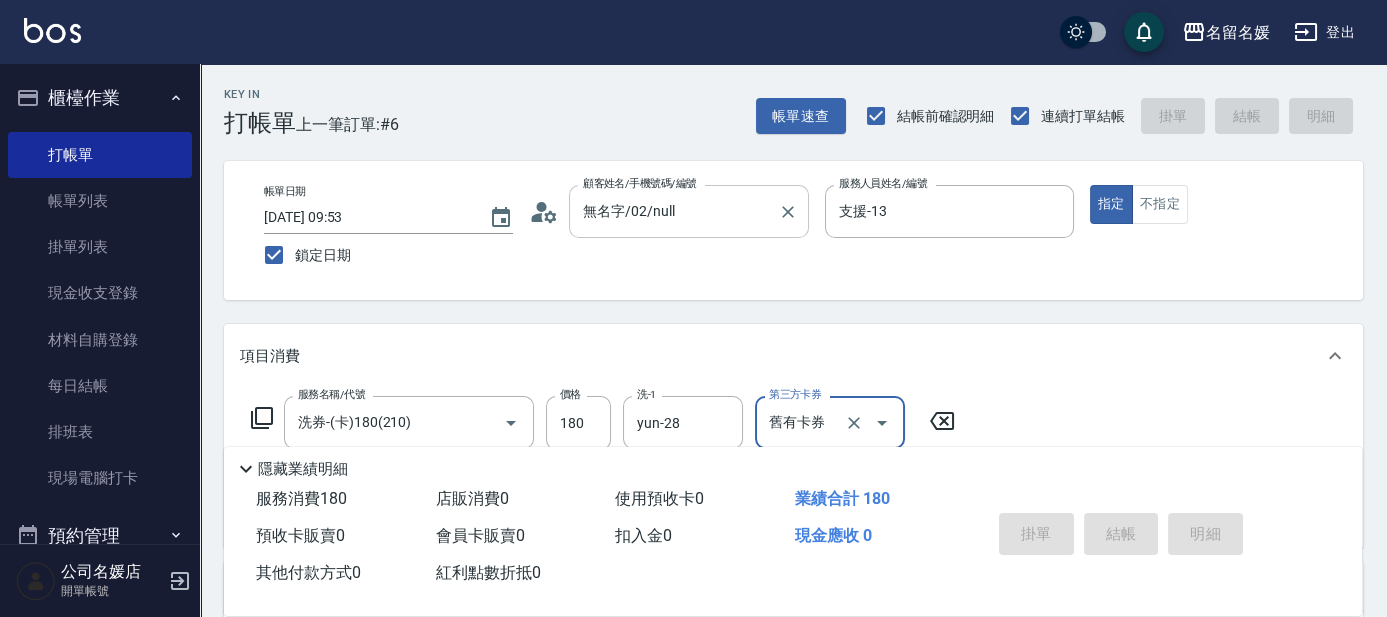type 